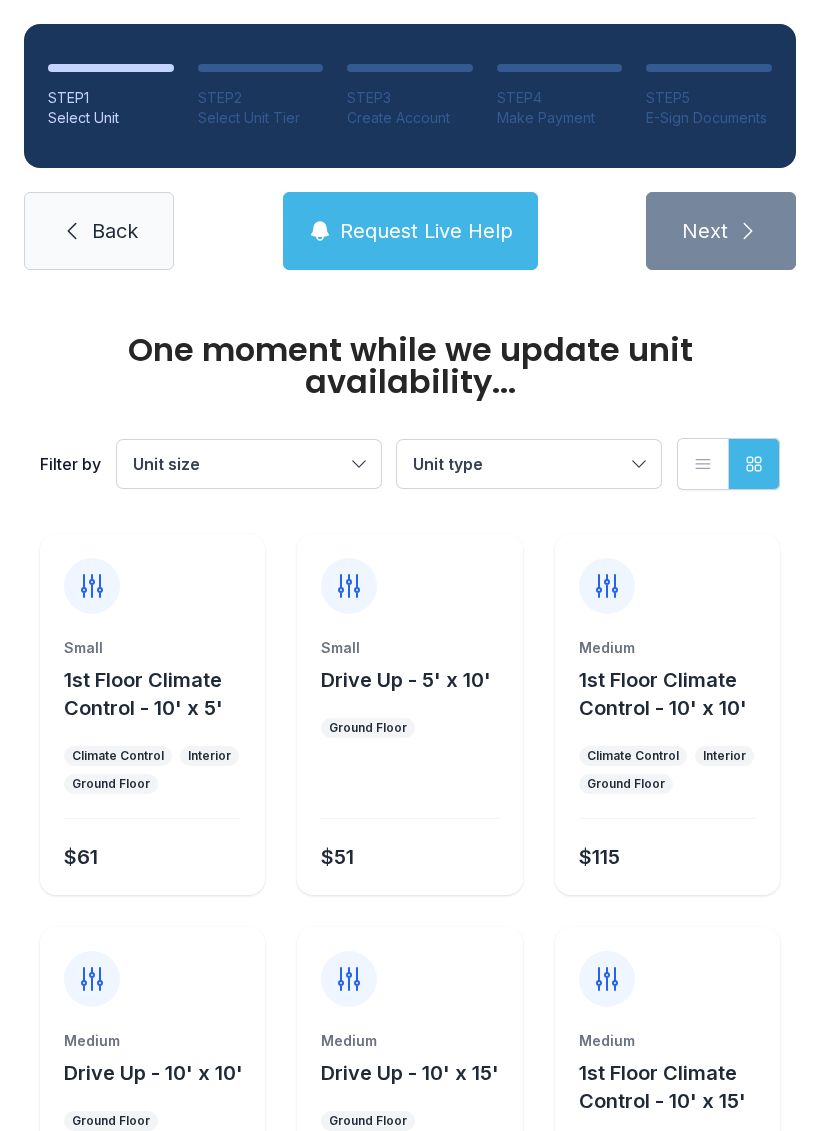 scroll, scrollTop: 0, scrollLeft: 0, axis: both 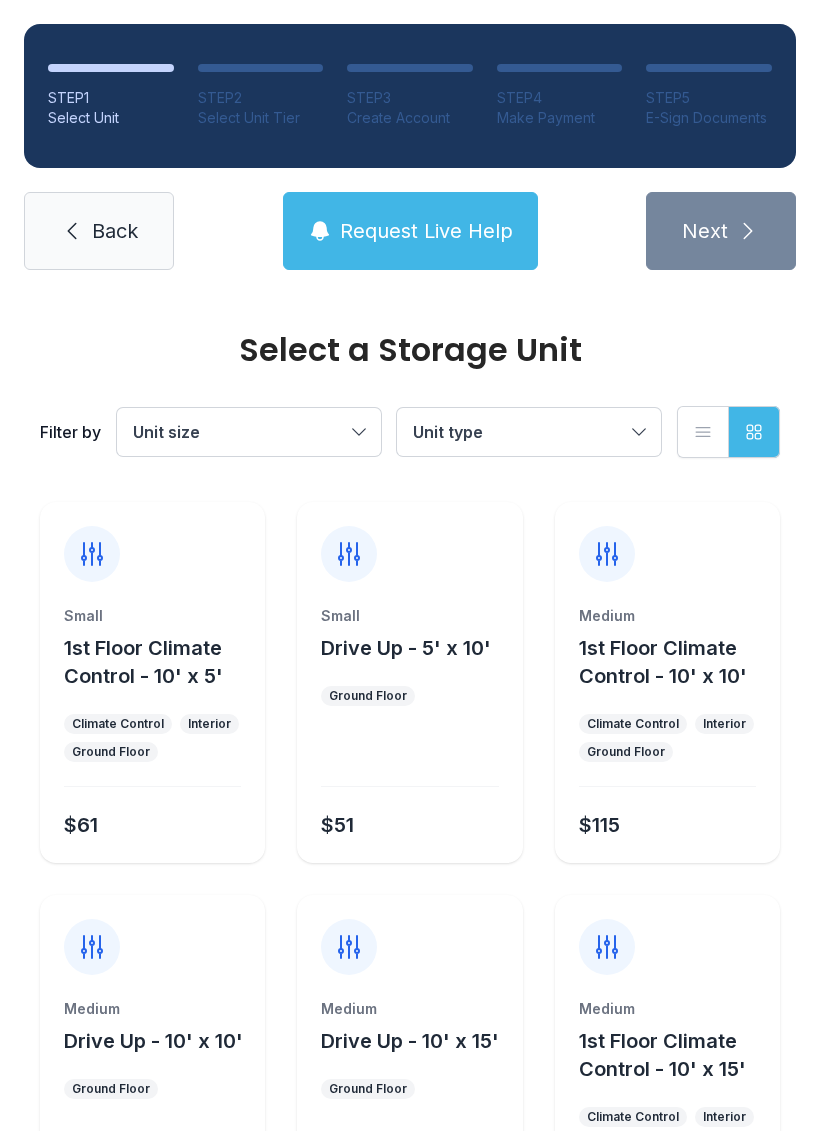 click on "1st Floor Climate Control - 10' x 10'" at bounding box center [663, 662] 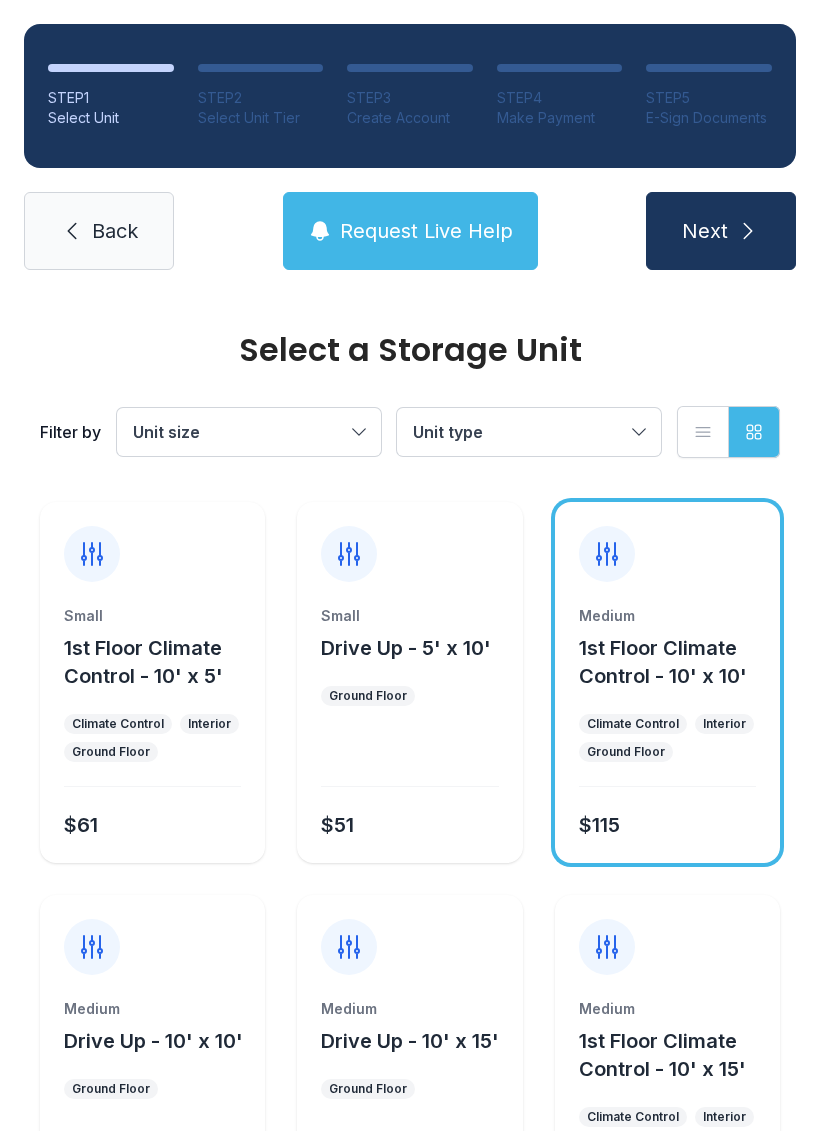 click on "Next" at bounding box center [705, 231] 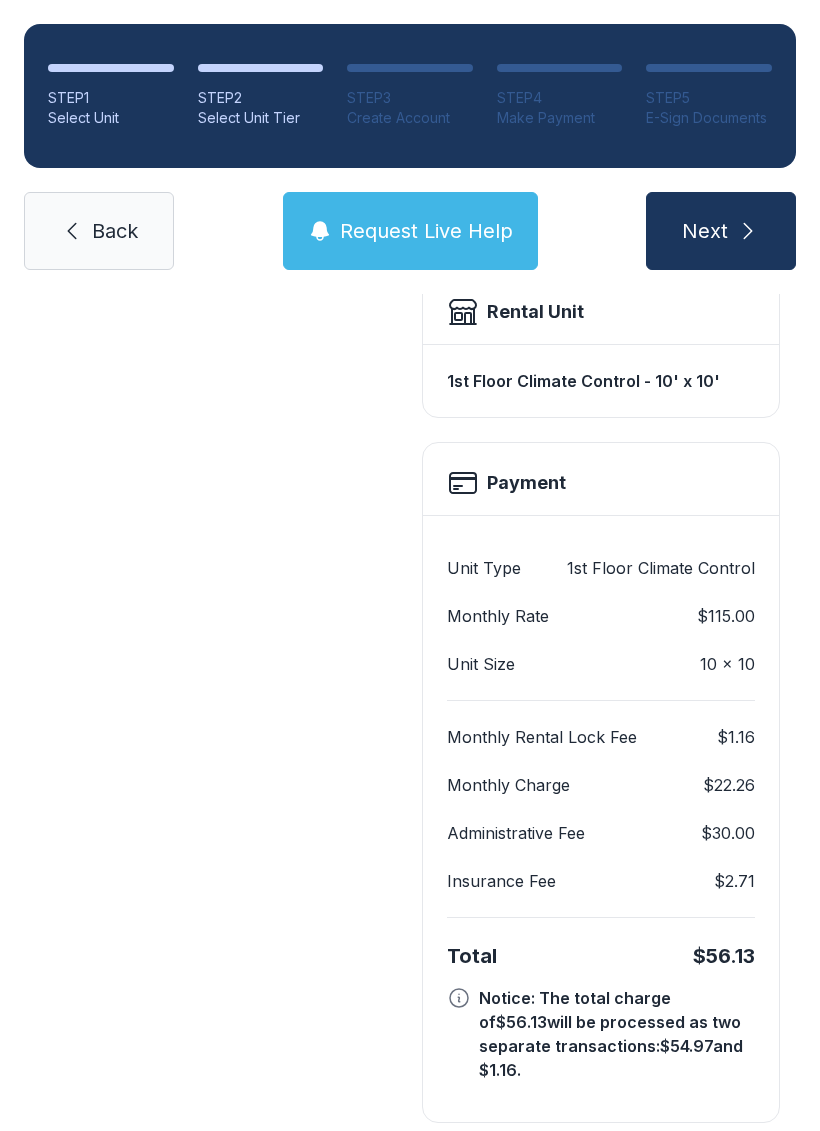 scroll, scrollTop: 569, scrollLeft: 0, axis: vertical 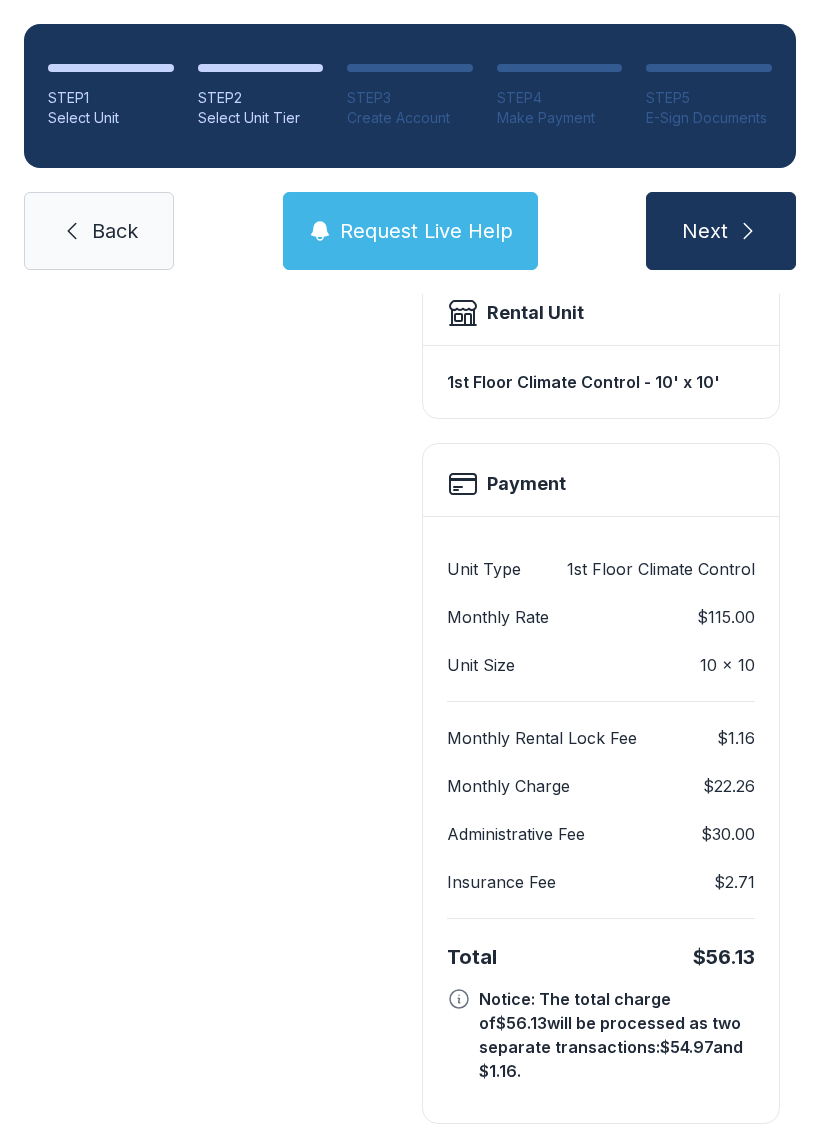click on "**********" at bounding box center [601, 480] 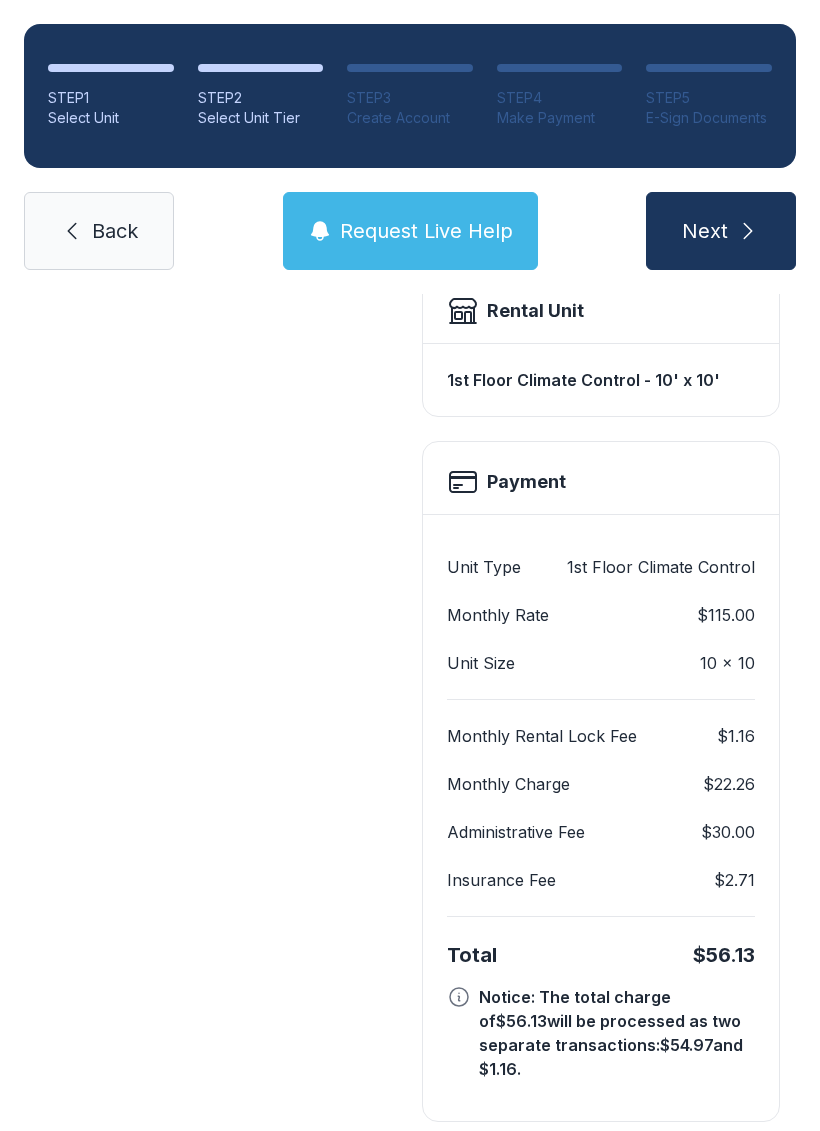 scroll, scrollTop: 569, scrollLeft: 0, axis: vertical 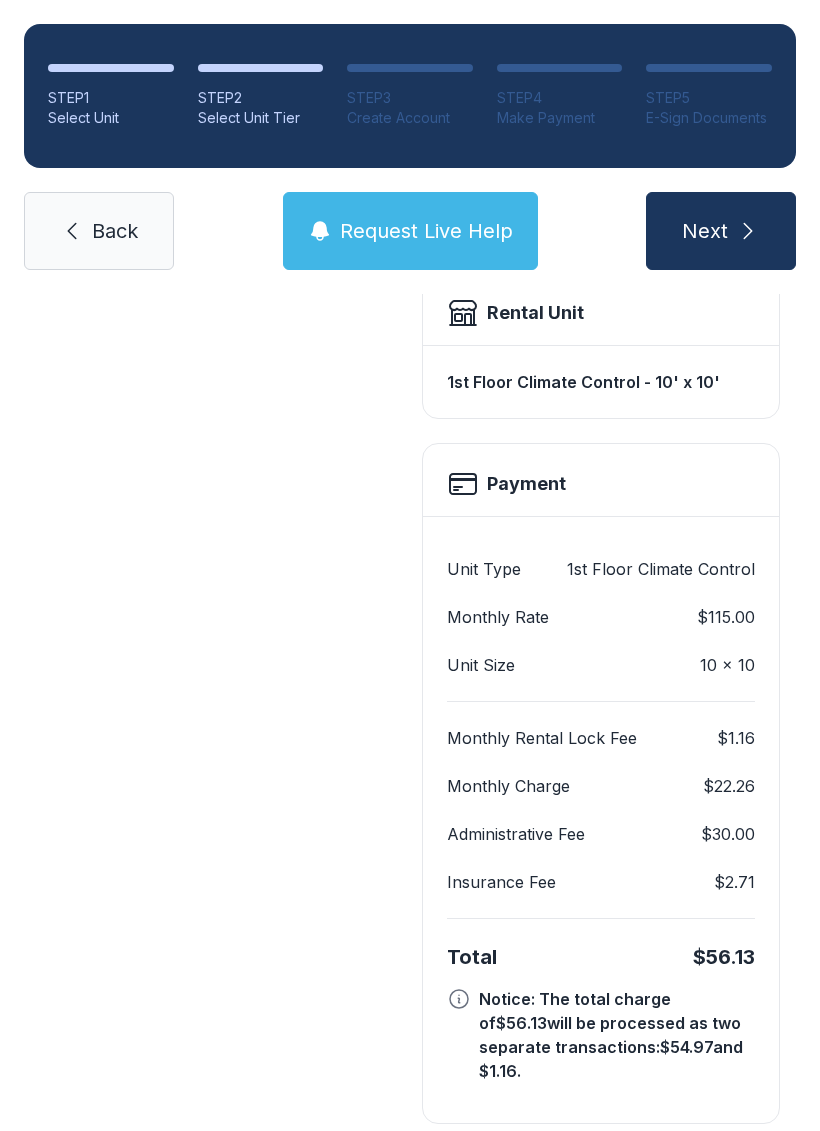 click on "Next" at bounding box center [721, 231] 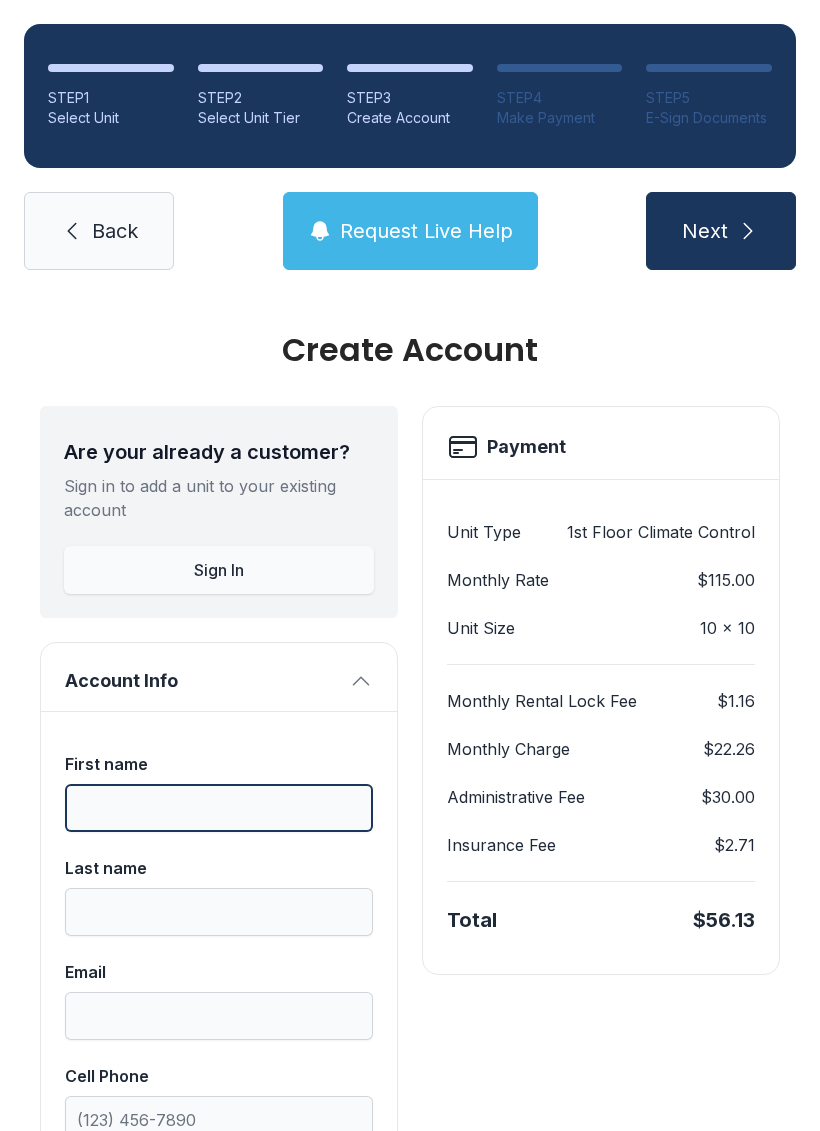 click on "First name" at bounding box center [219, 808] 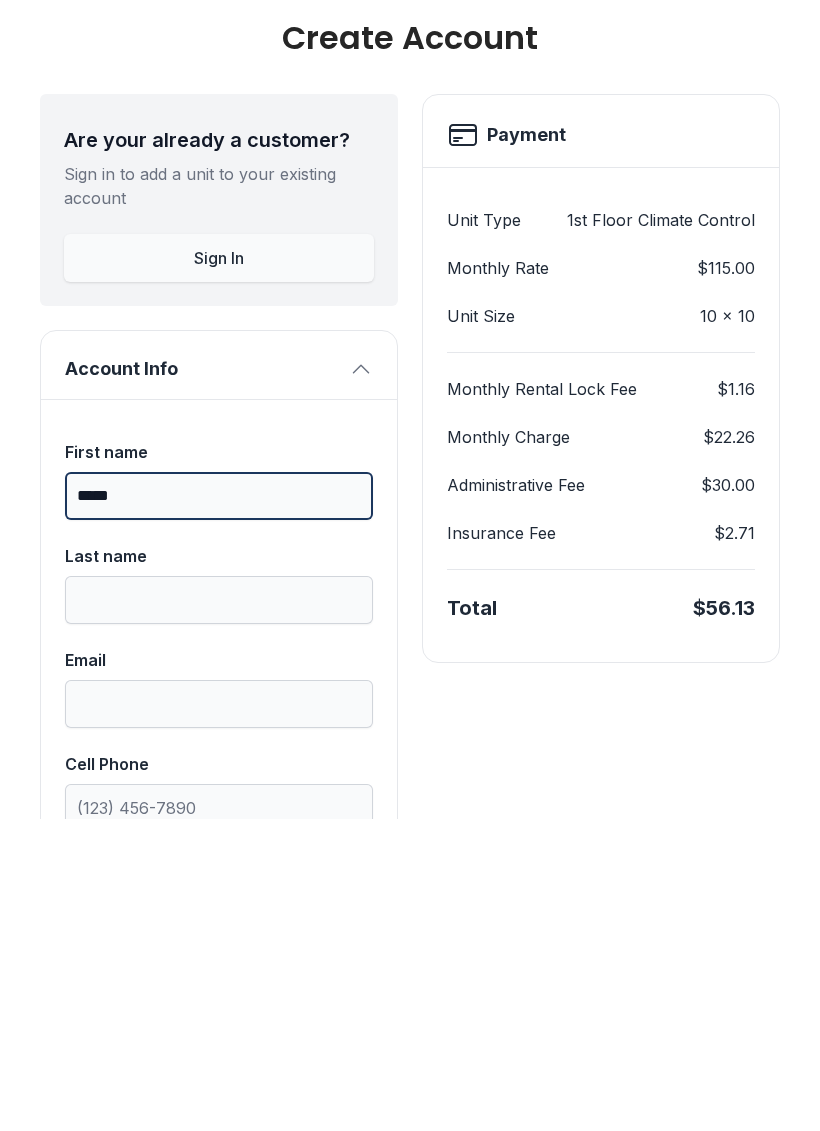 type on "****" 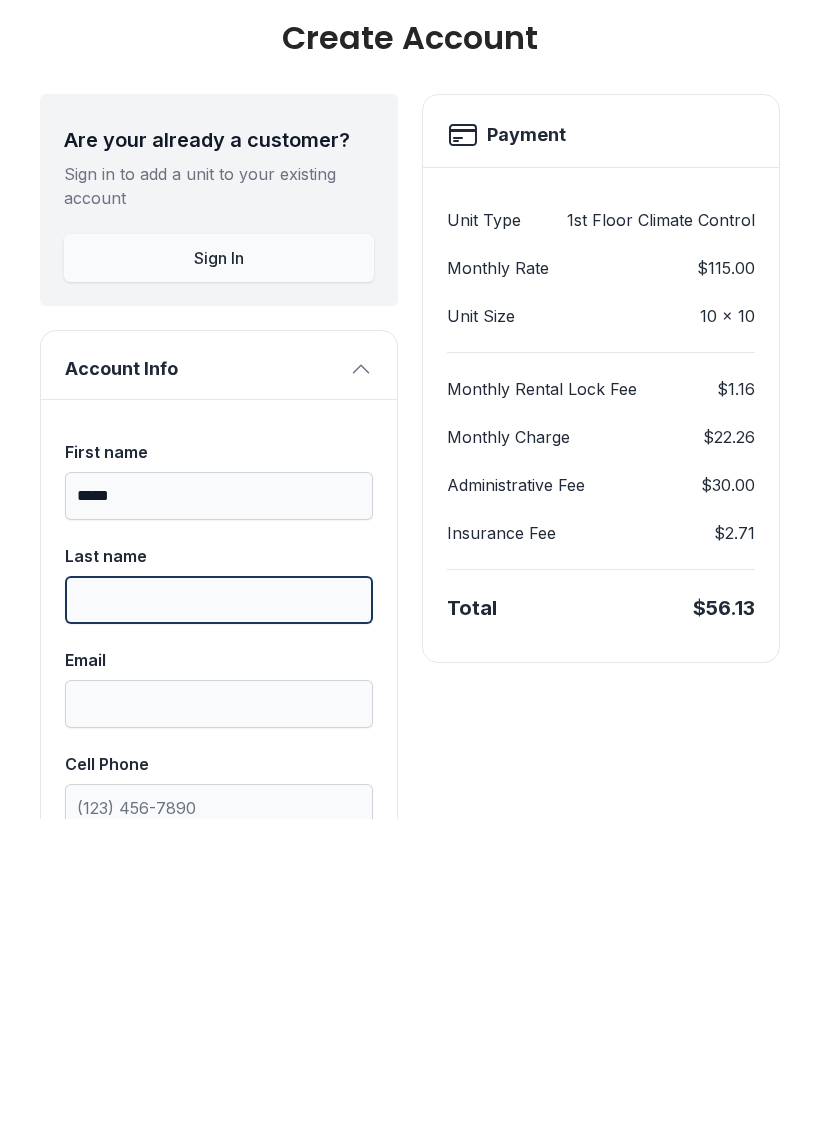 click on "Last name" at bounding box center [219, 912] 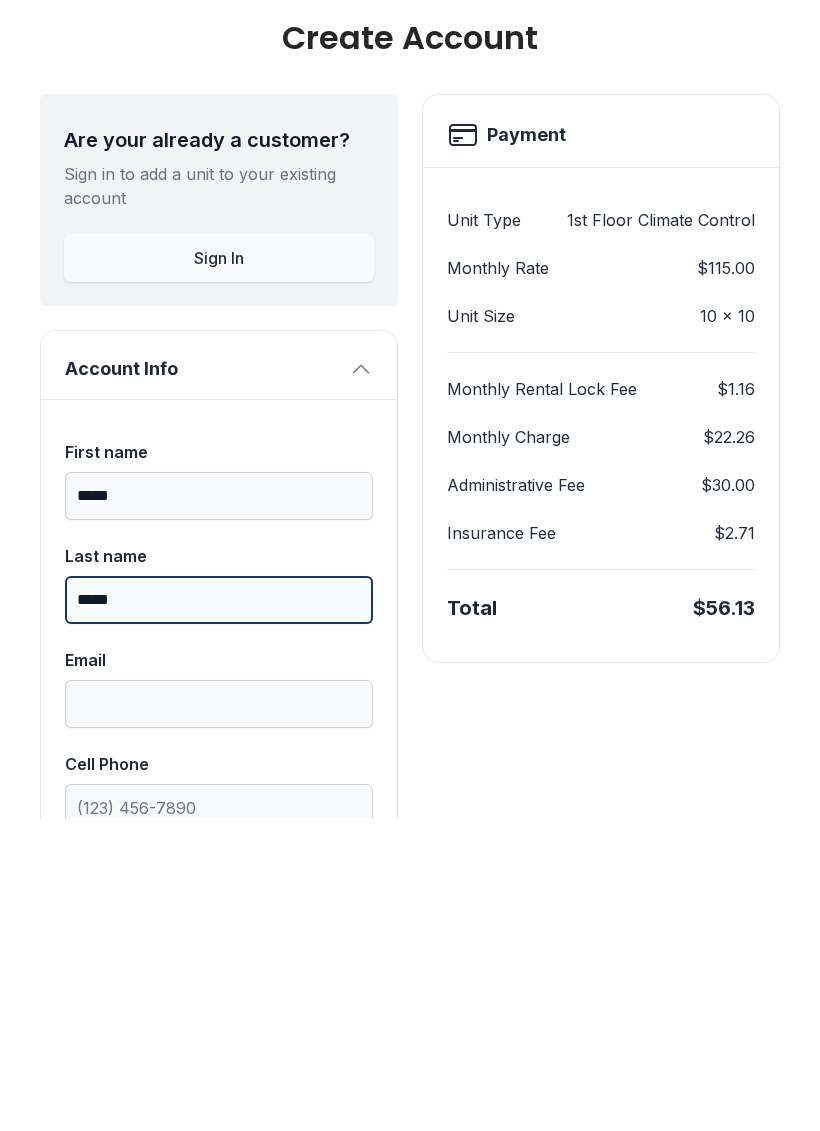 type on "*****" 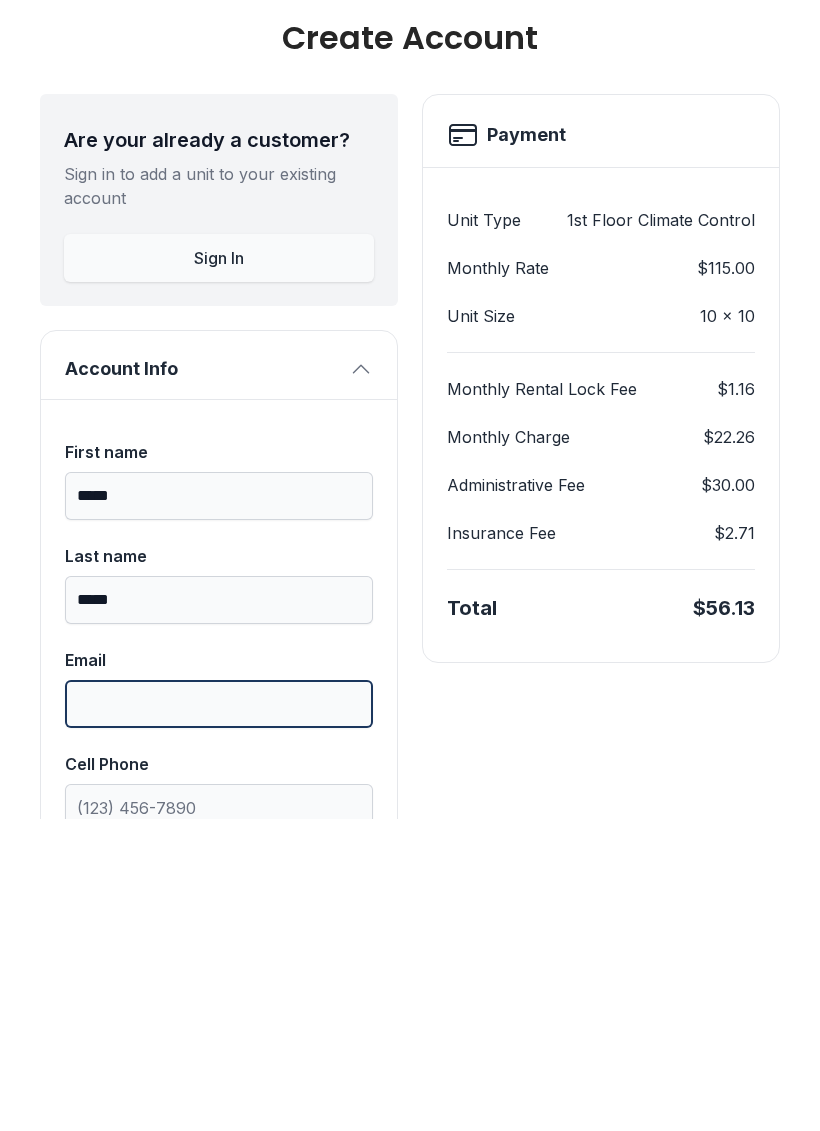 click on "Email" at bounding box center [219, 1016] 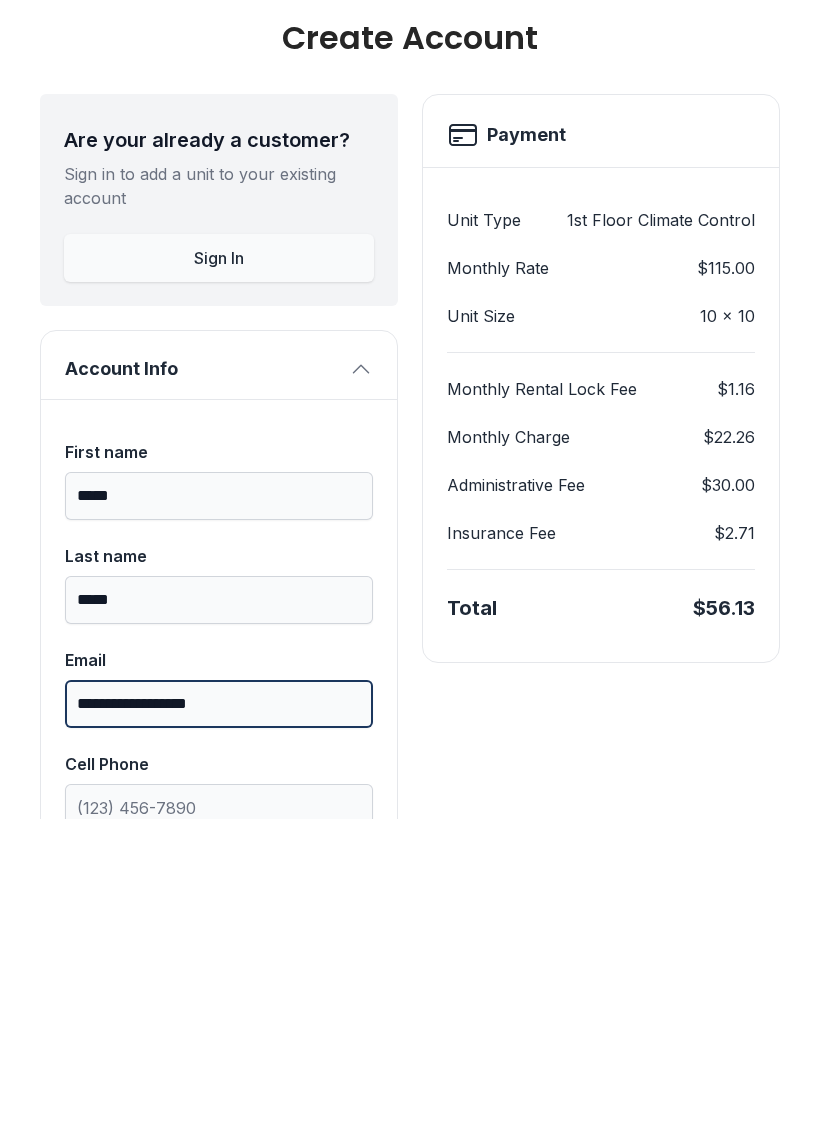 type on "**********" 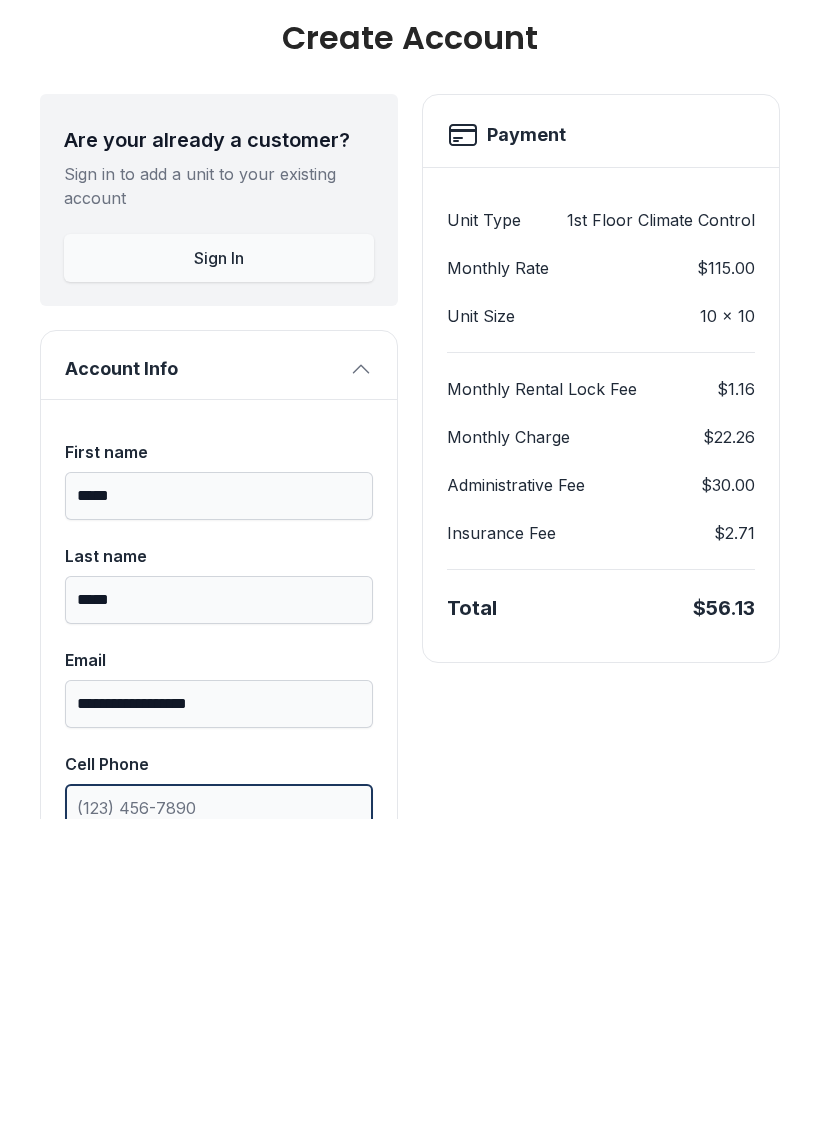 click on "Cell Phone" at bounding box center (219, 1120) 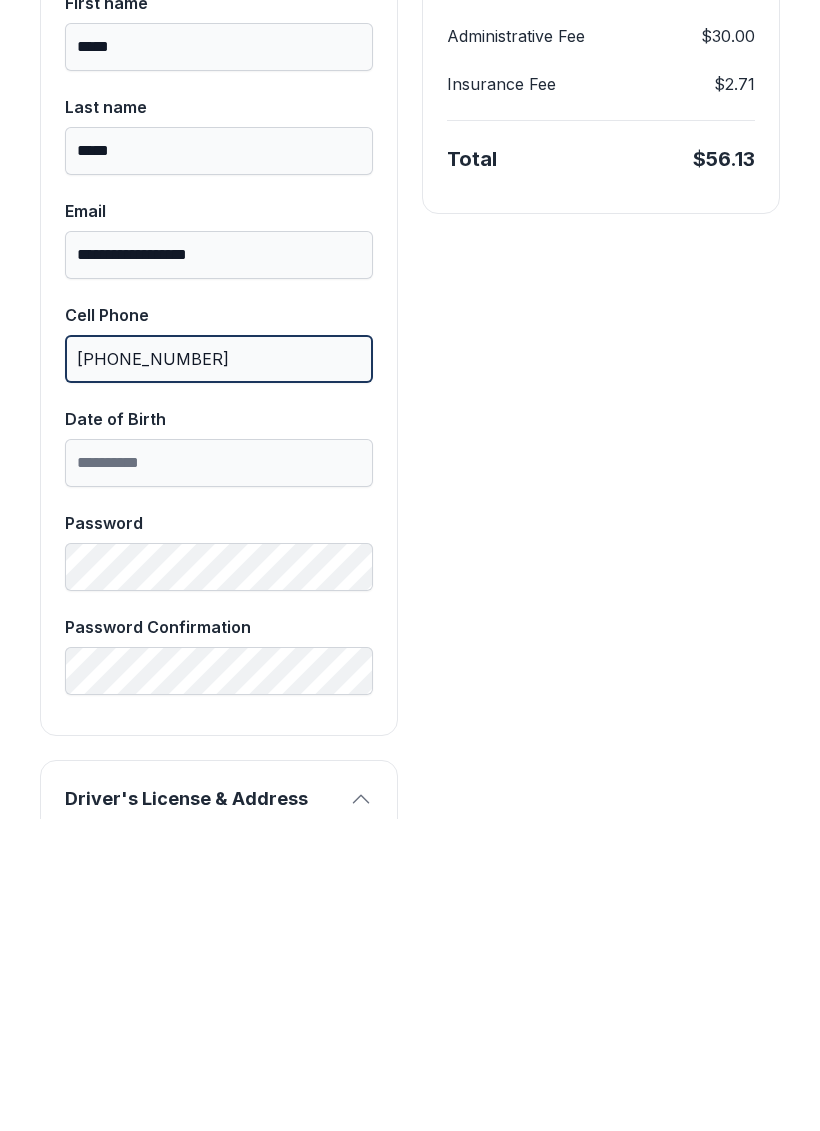 scroll, scrollTop: 450, scrollLeft: 0, axis: vertical 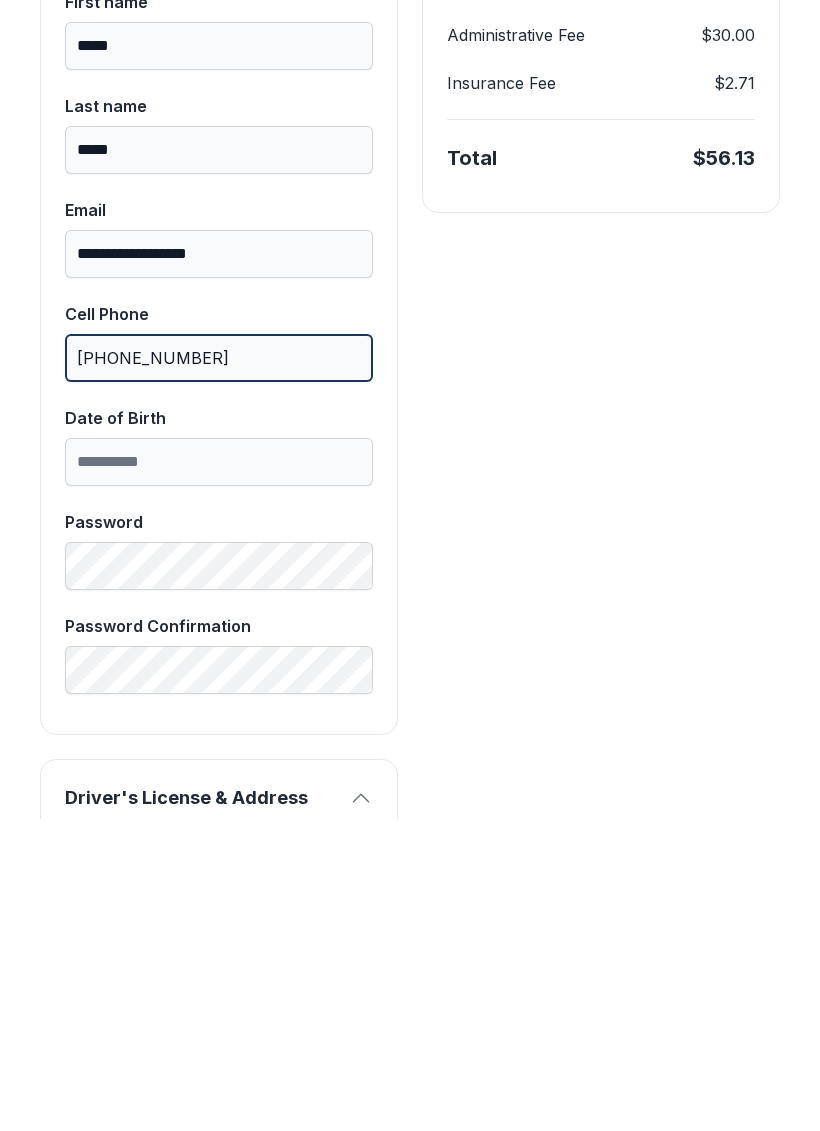 type on "[PHONE_NUMBER]" 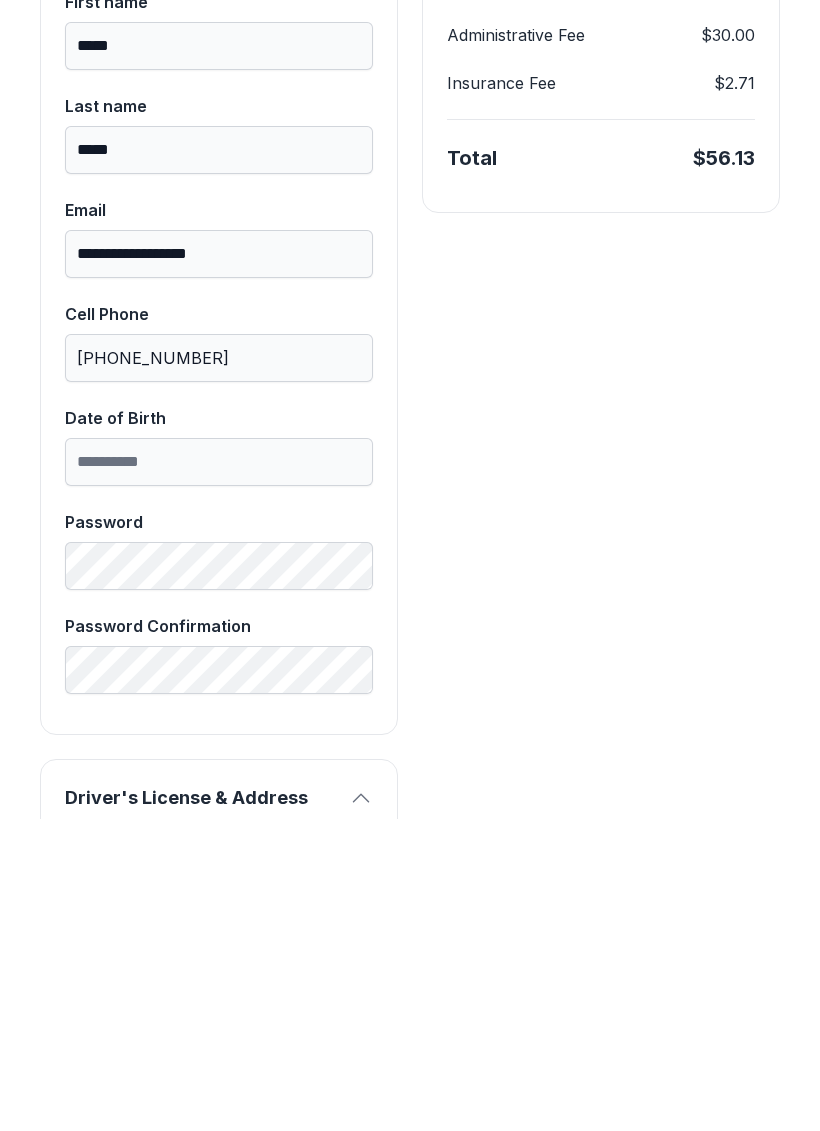click on "**********" at bounding box center (219, 653) 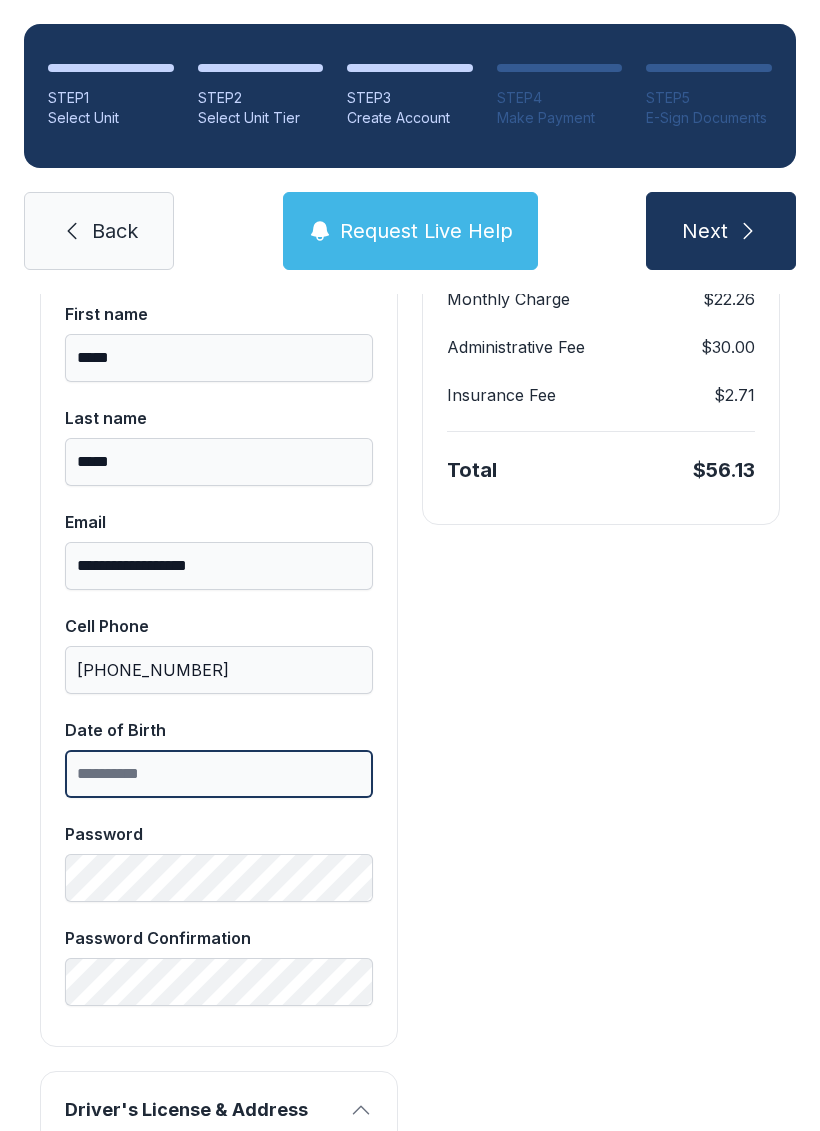 click on "Date of Birth" at bounding box center (219, 774) 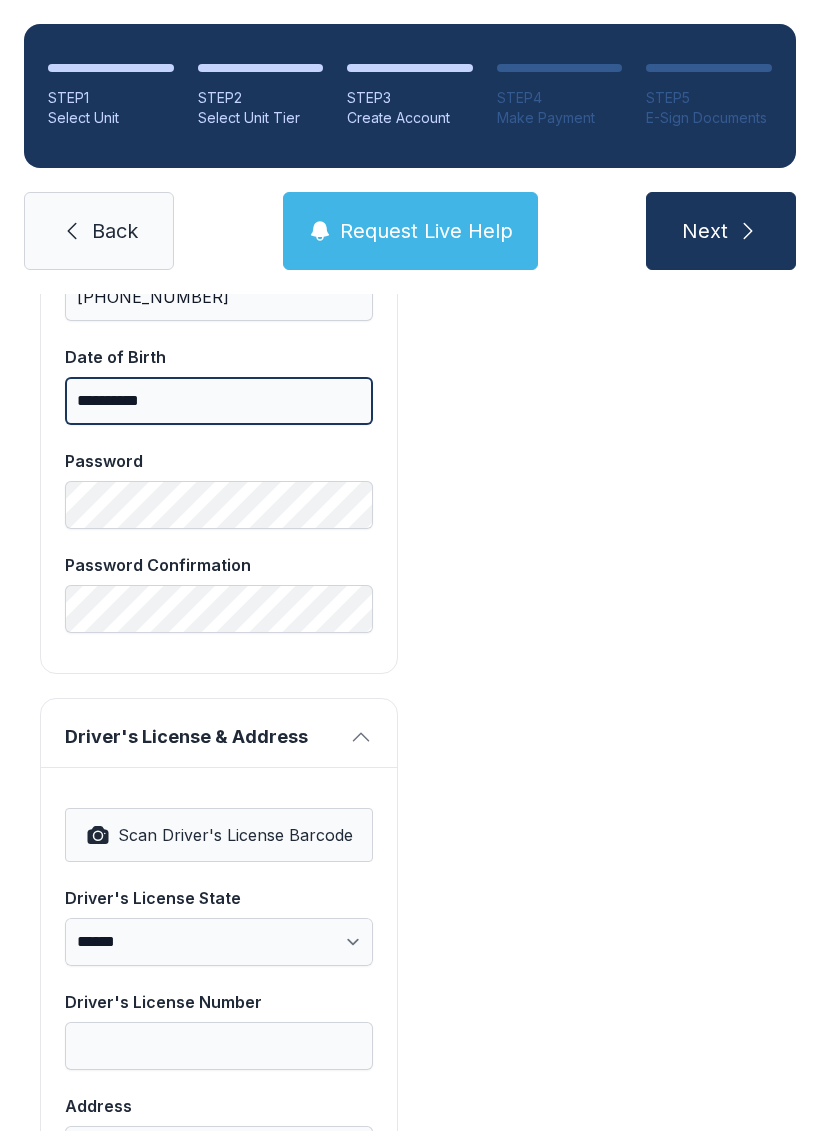 scroll, scrollTop: 805, scrollLeft: 0, axis: vertical 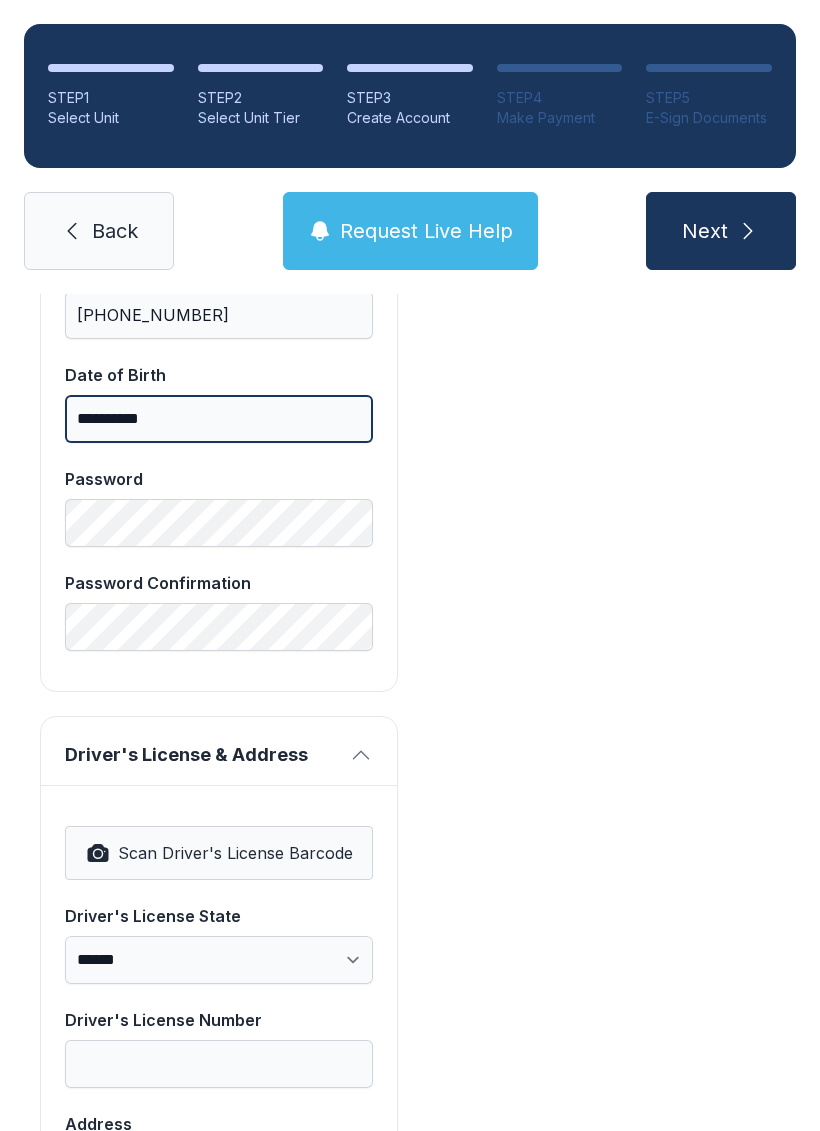 type on "**********" 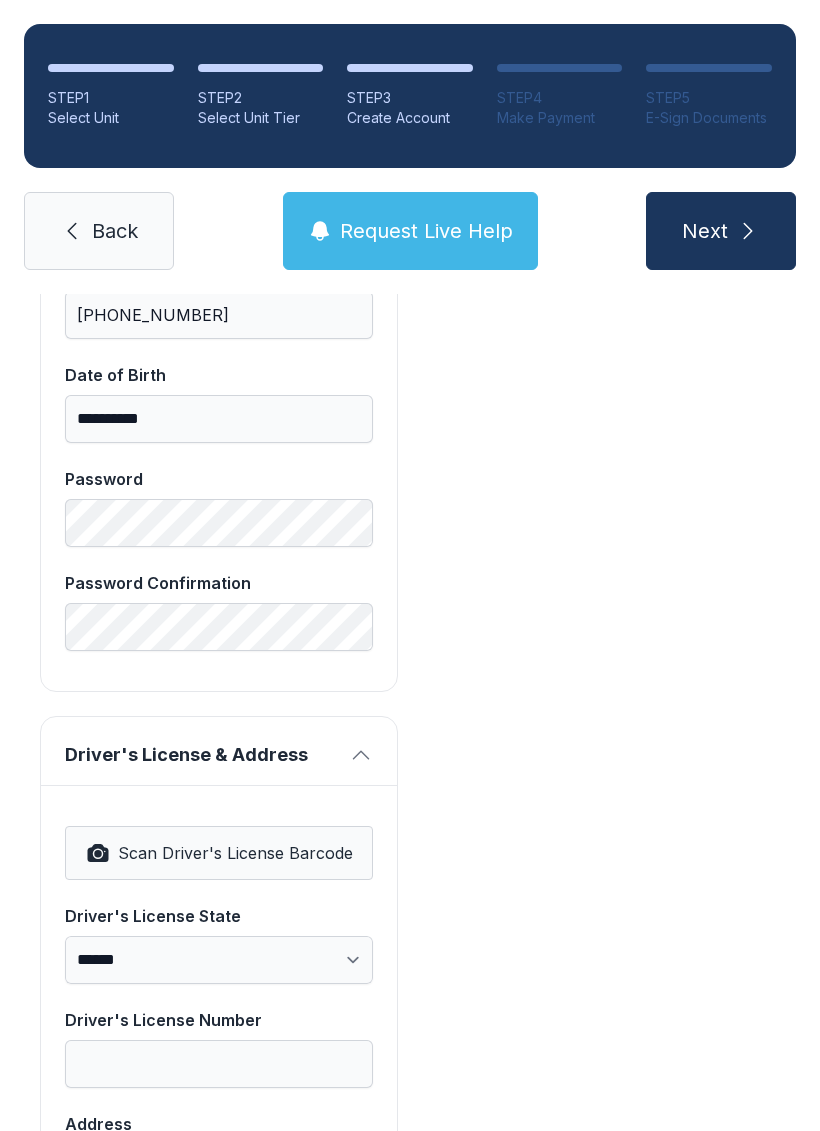 click on "**********" at bounding box center [219, 1164] 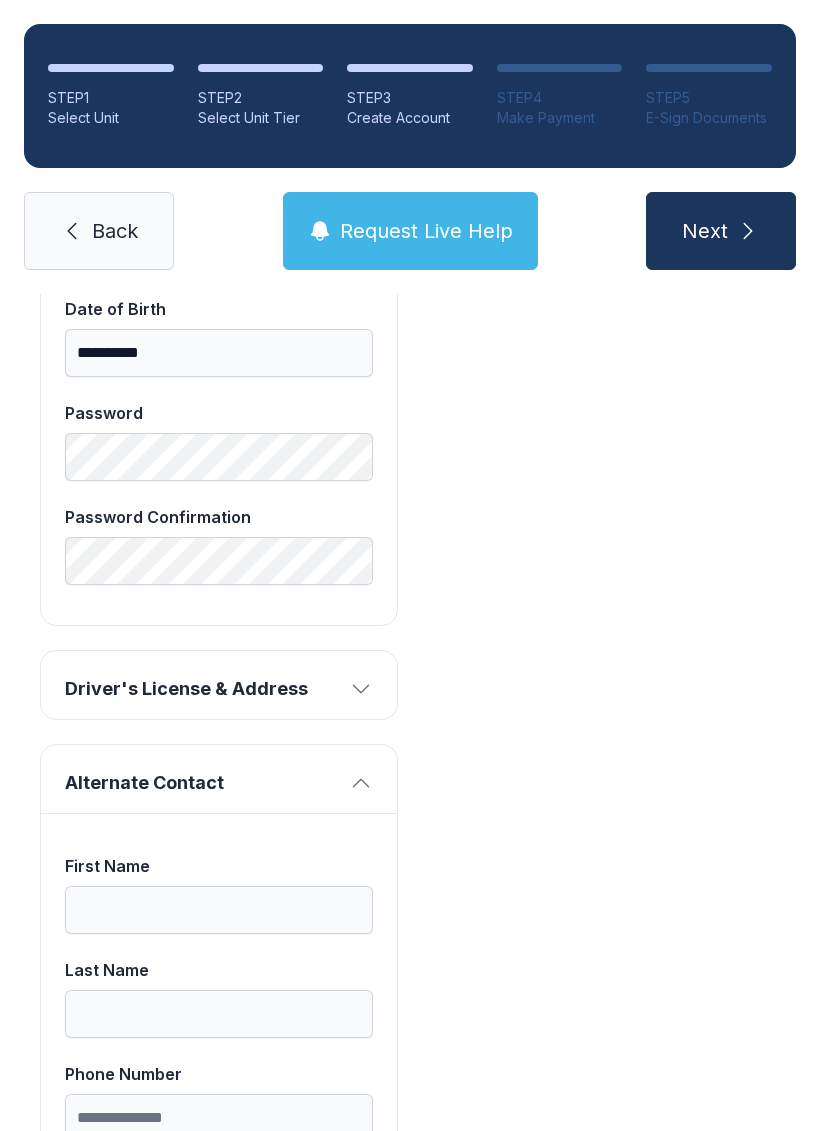 scroll, scrollTop: 935, scrollLeft: 0, axis: vertical 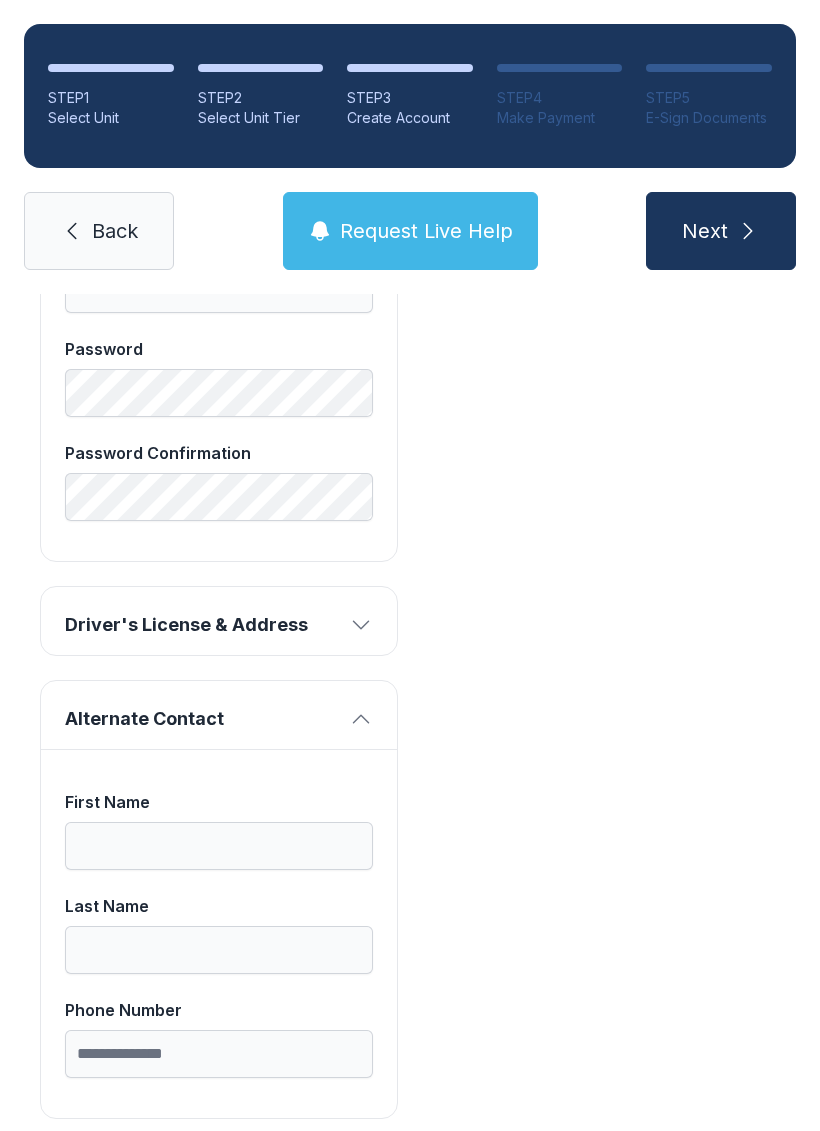 click on "Driver's License & Address" at bounding box center (219, 621) 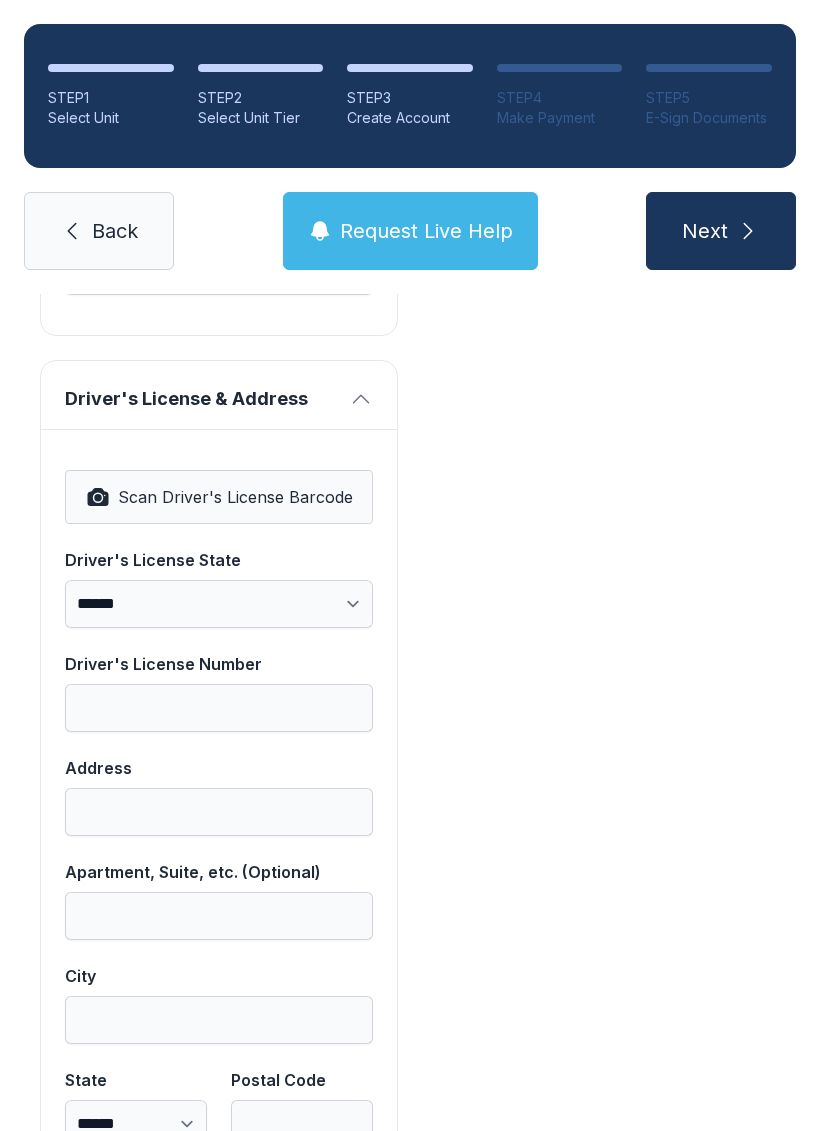 scroll, scrollTop: 1160, scrollLeft: 0, axis: vertical 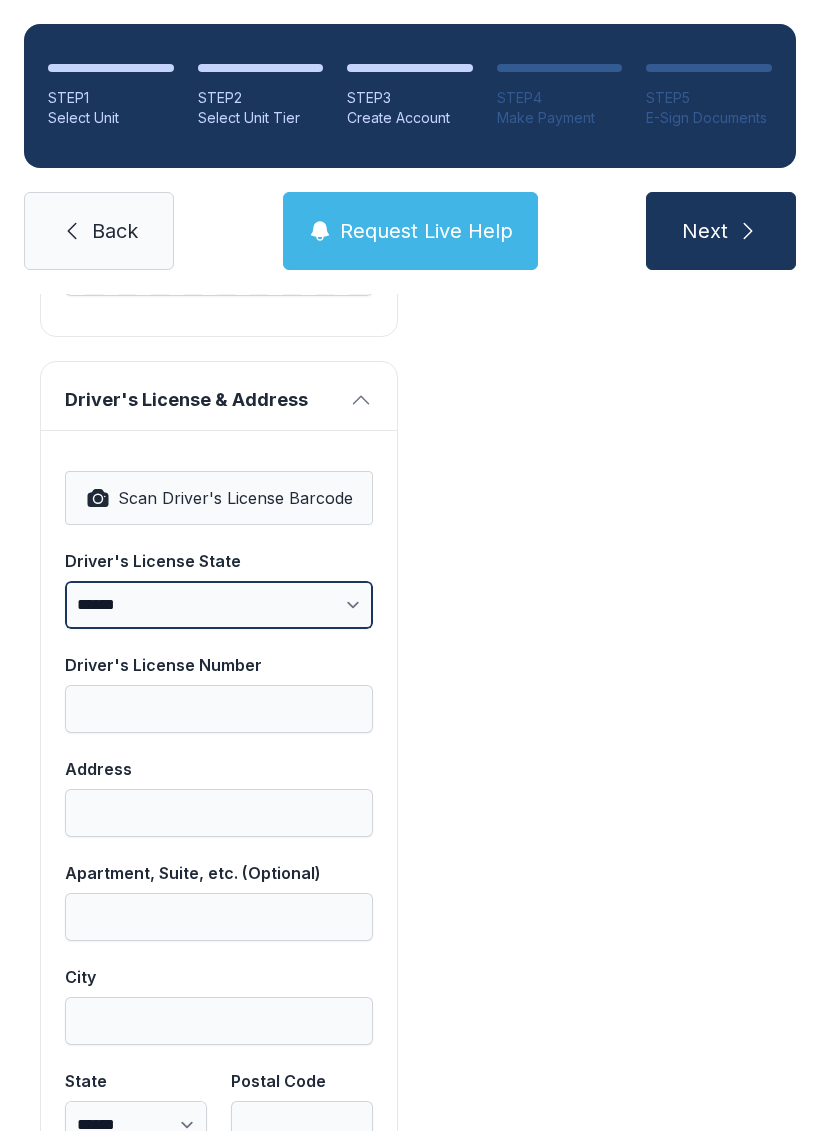 click on "**********" at bounding box center [219, 605] 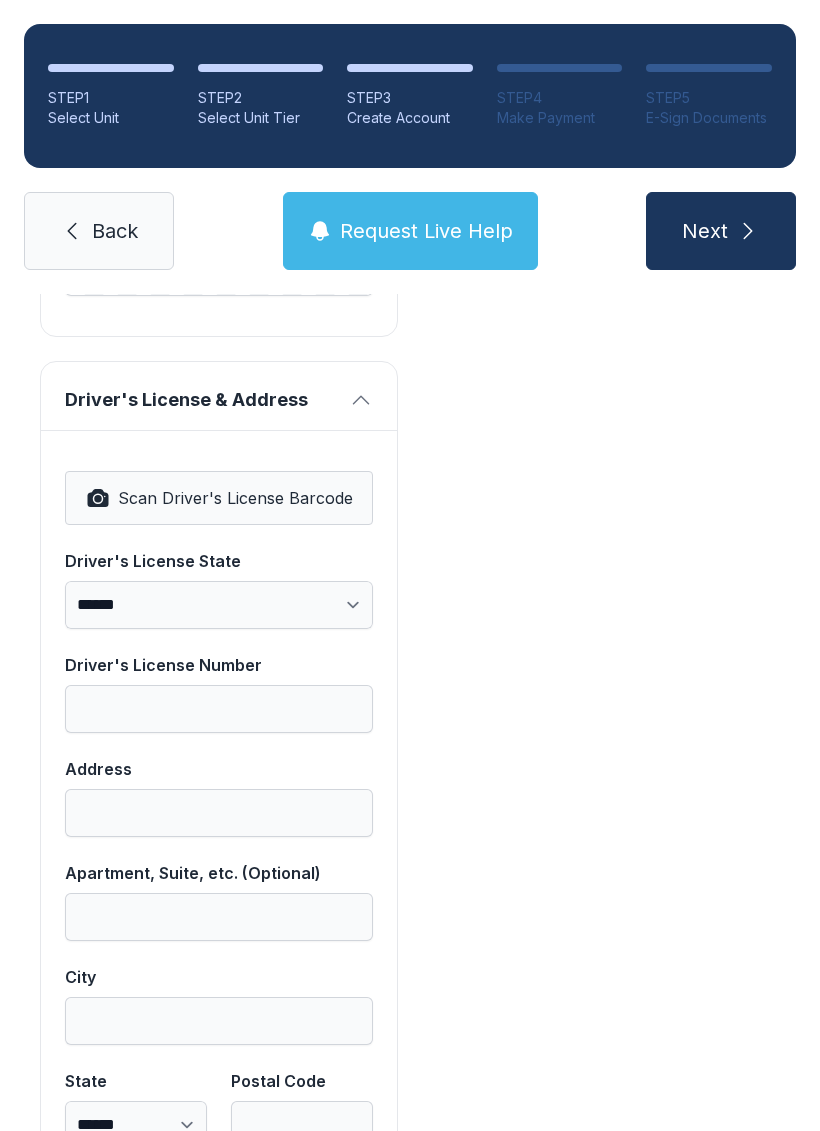 click on "Scan Driver's License Barcode" at bounding box center [235, 498] 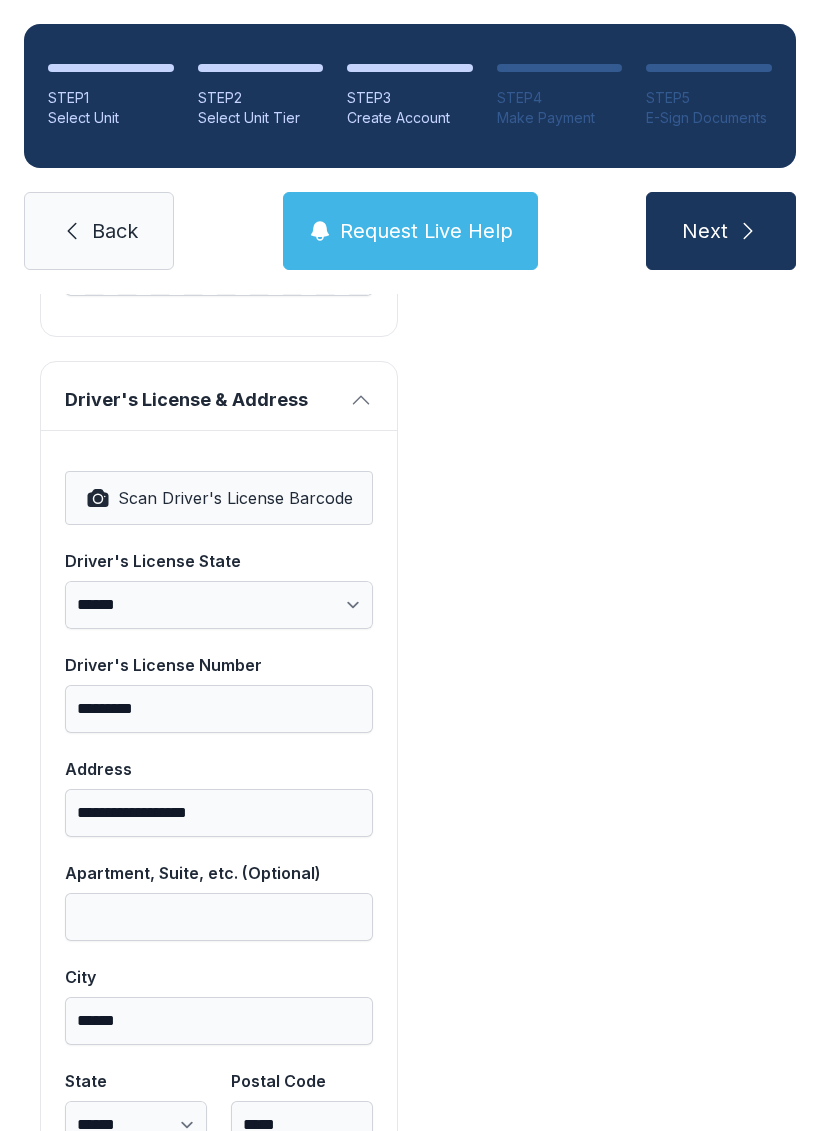 select on "**" 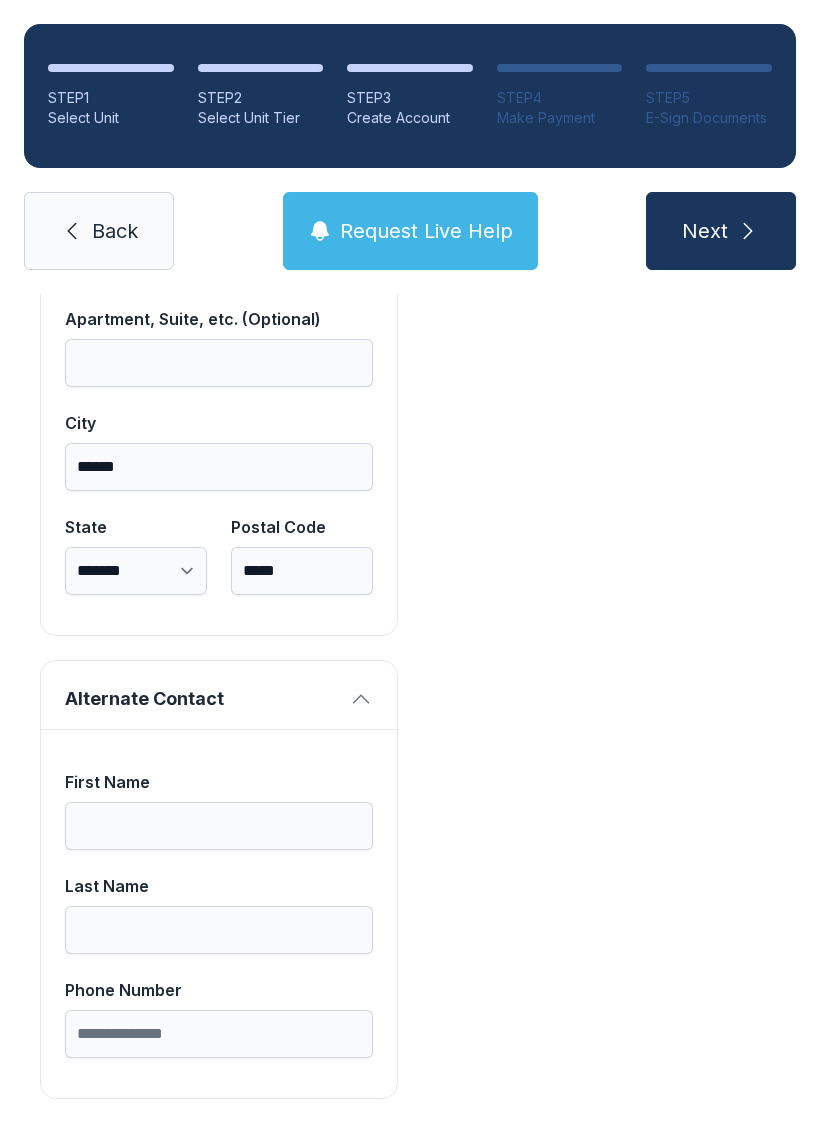 scroll, scrollTop: 1713, scrollLeft: 0, axis: vertical 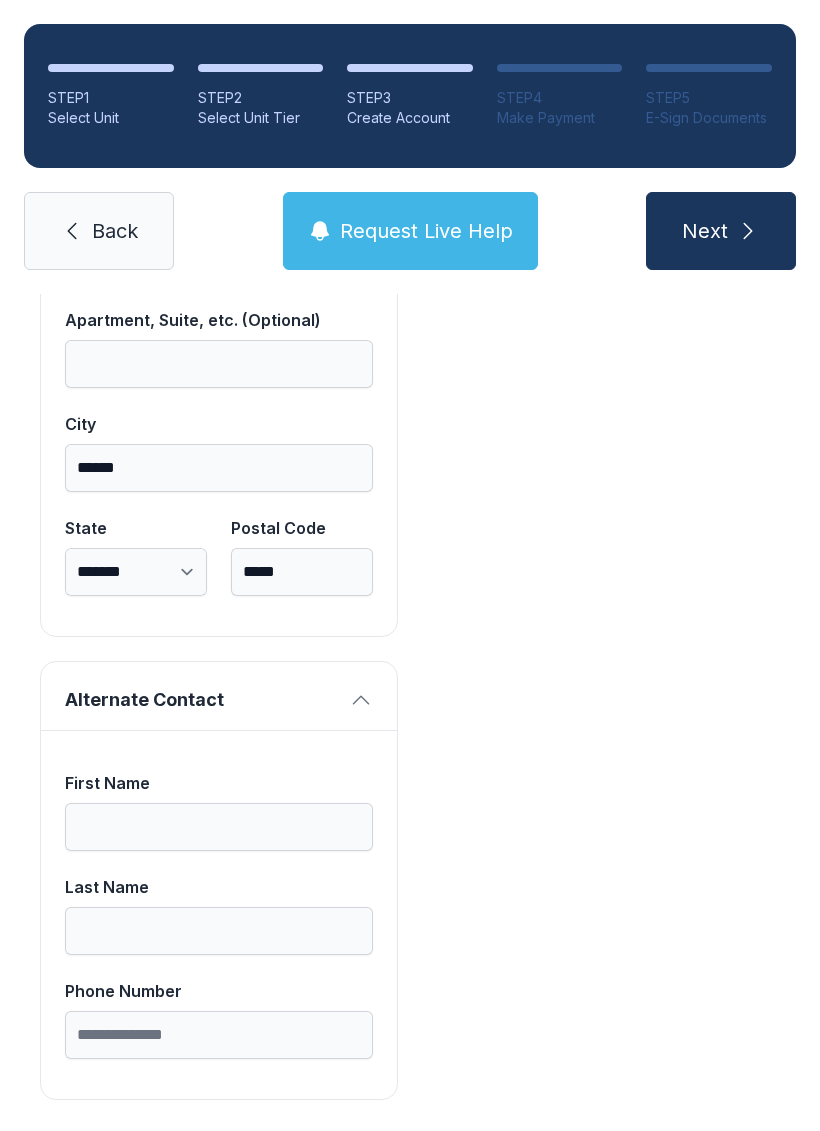 click on "Next" at bounding box center (721, 231) 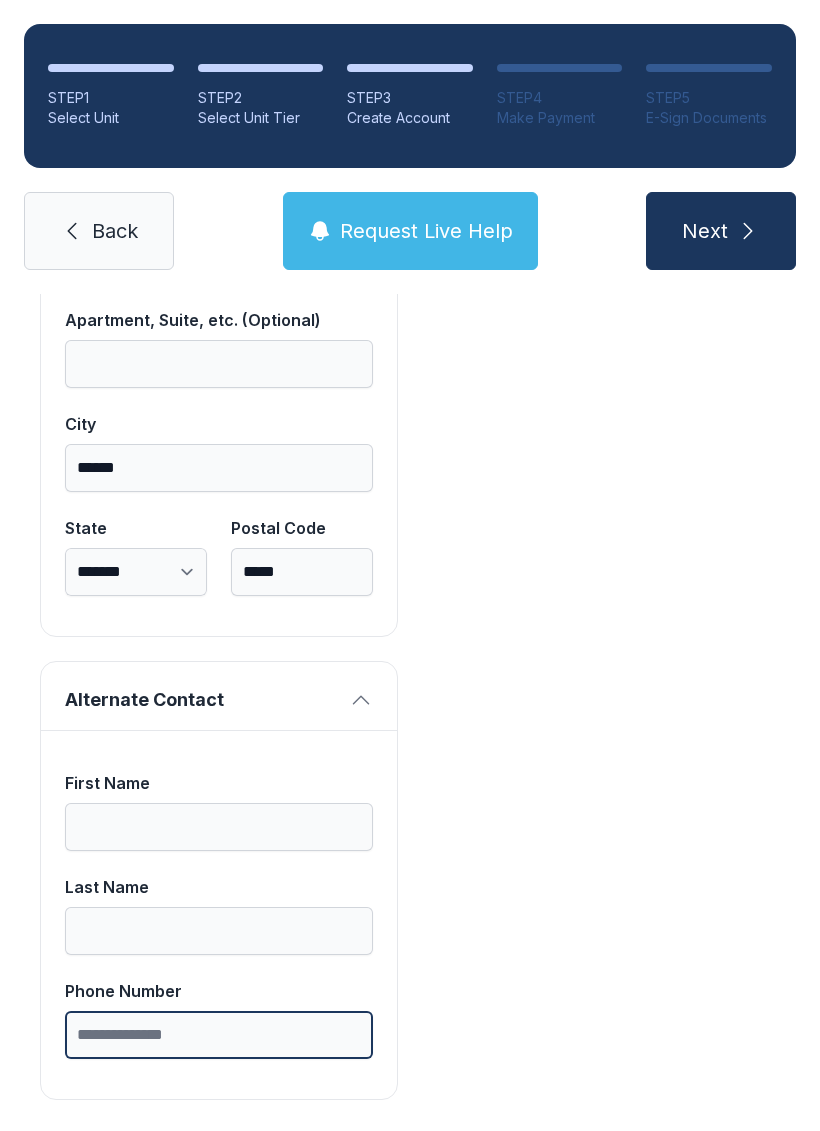 type on "*" 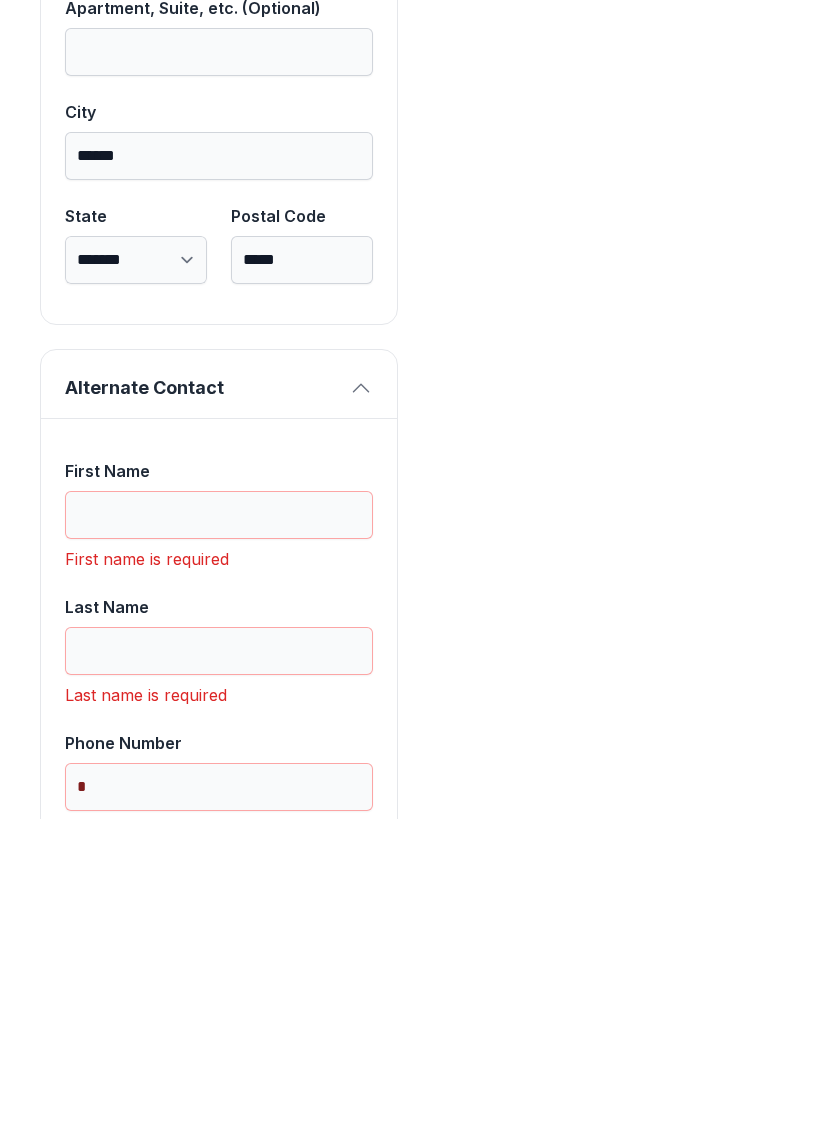click on "First Name" at bounding box center (219, 827) 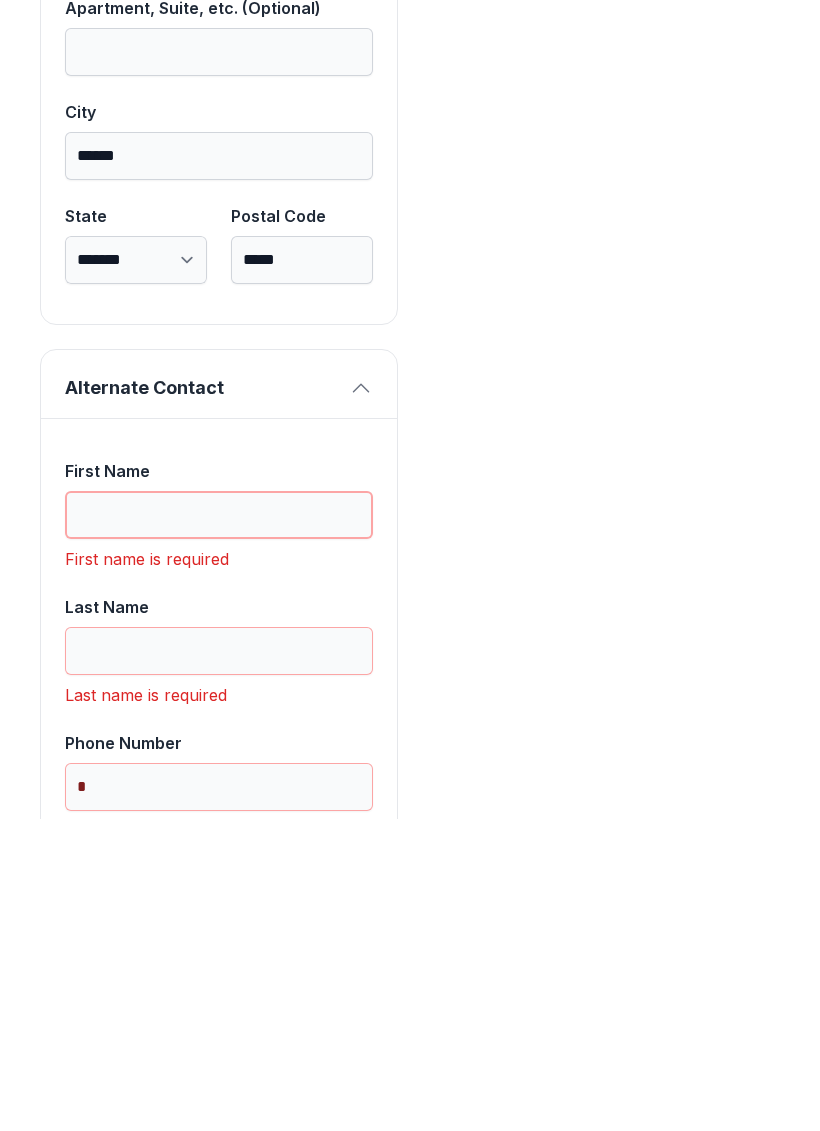 type 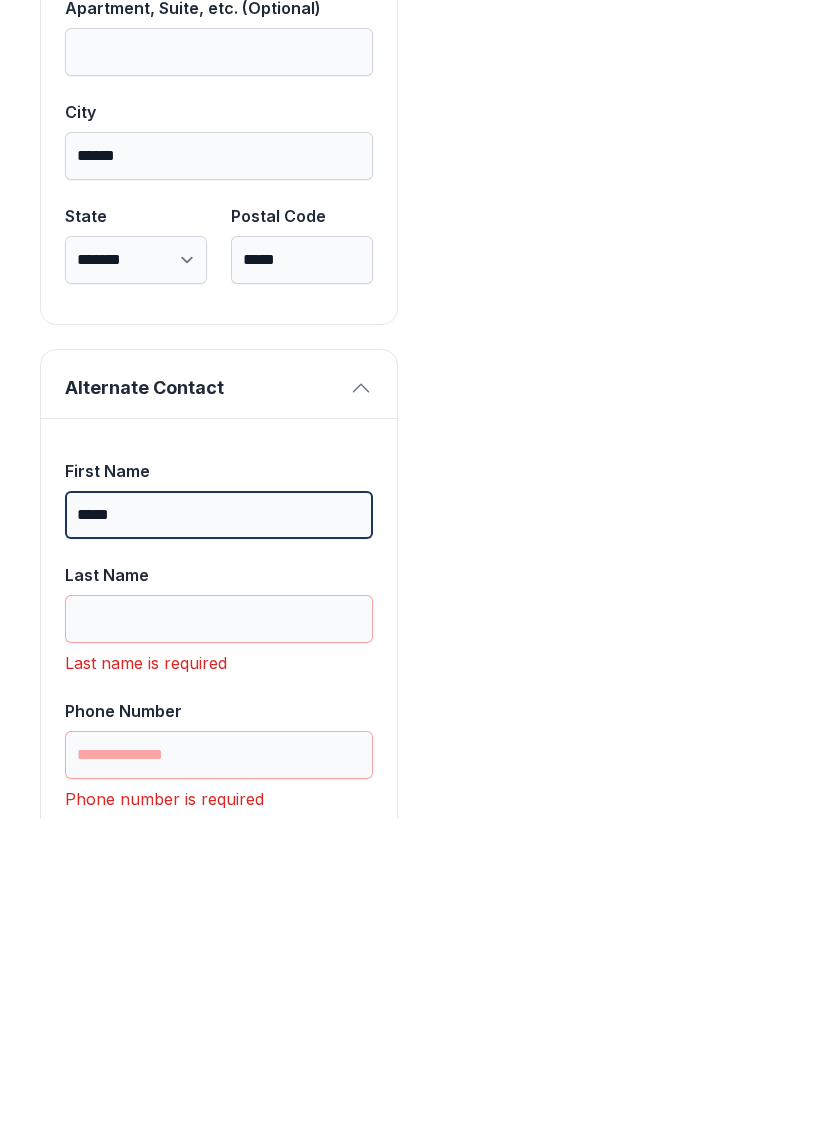 type on "*****" 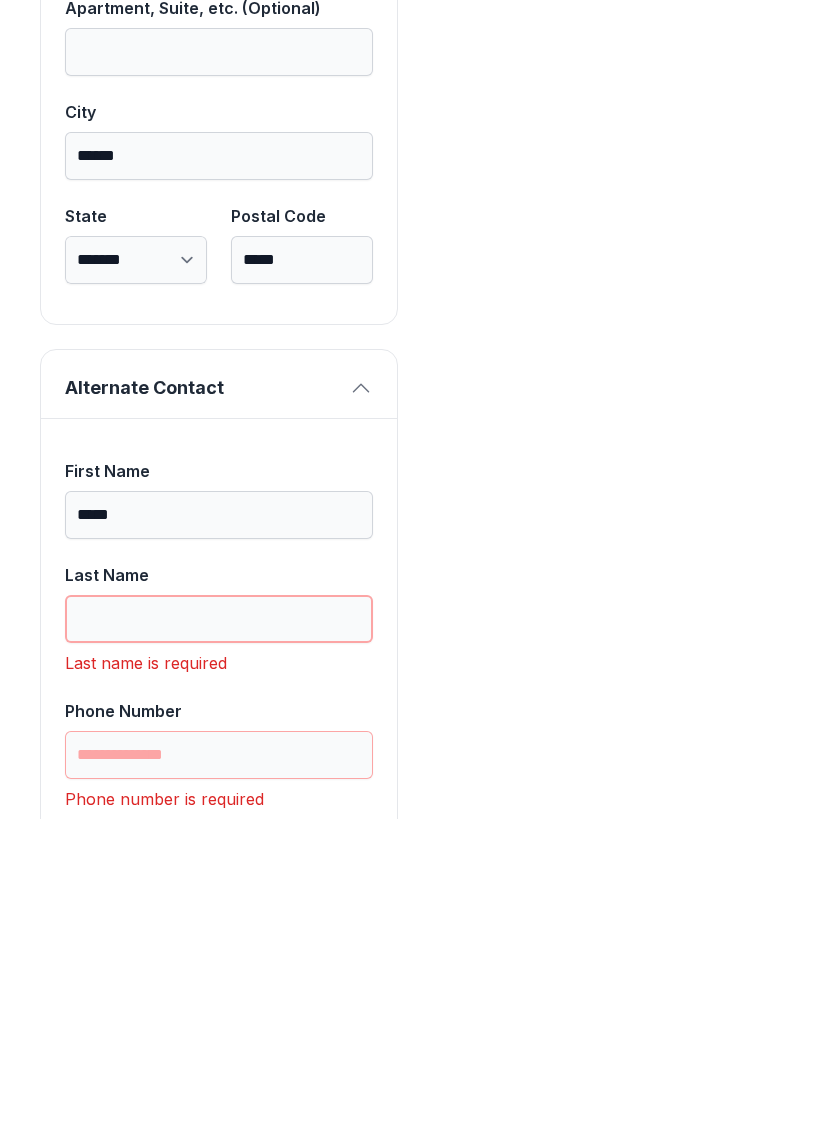 click on "Last Name" at bounding box center (219, 931) 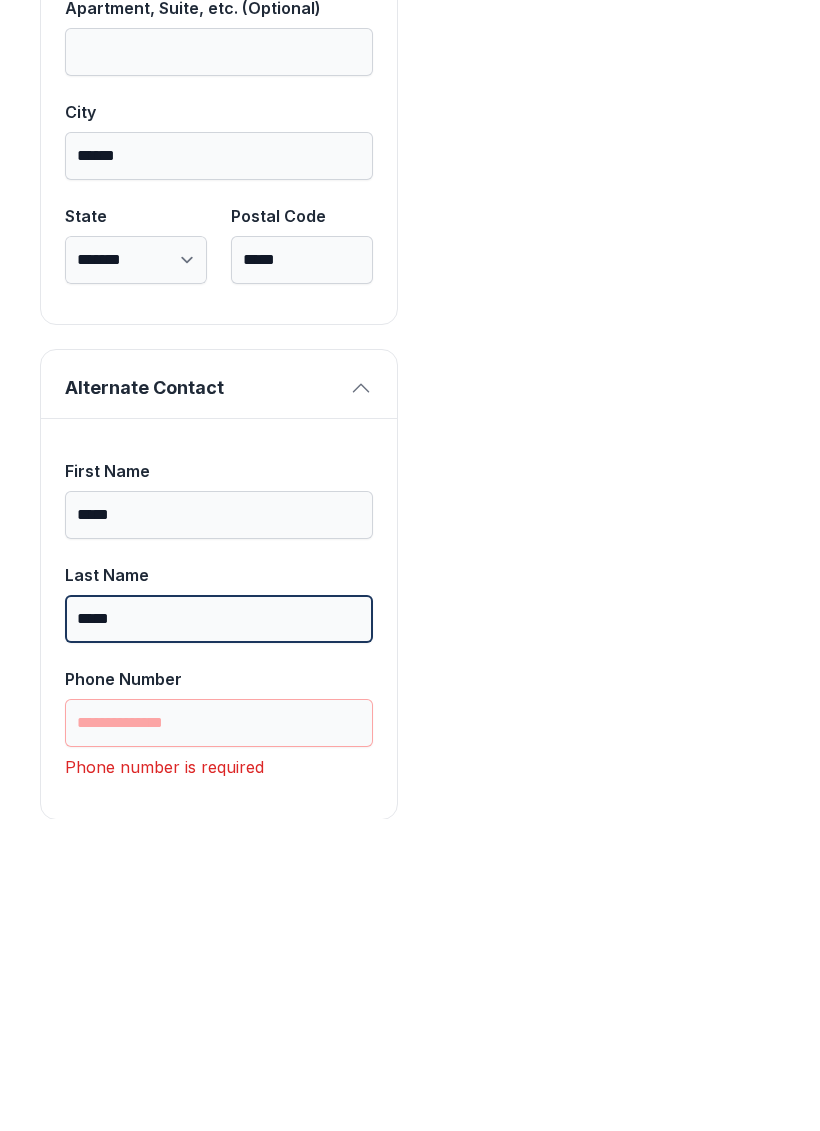 type on "*****" 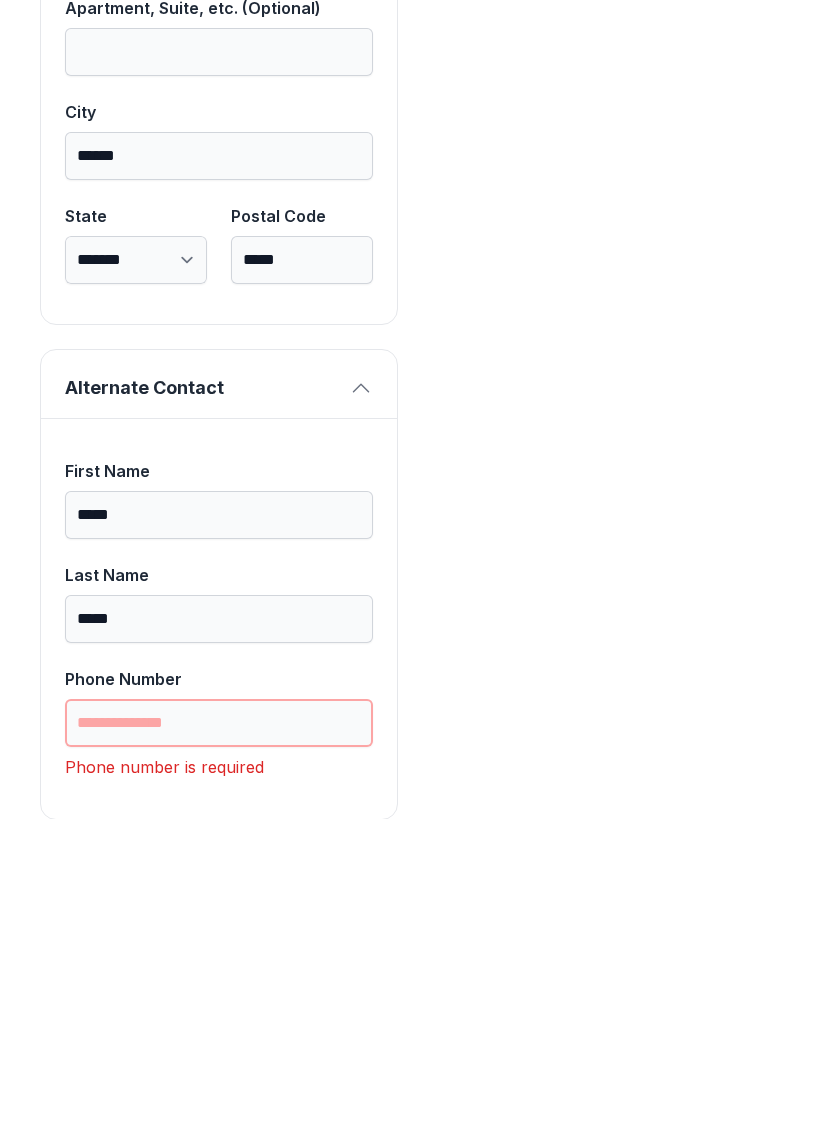 click on "Phone Number" at bounding box center (219, 1035) 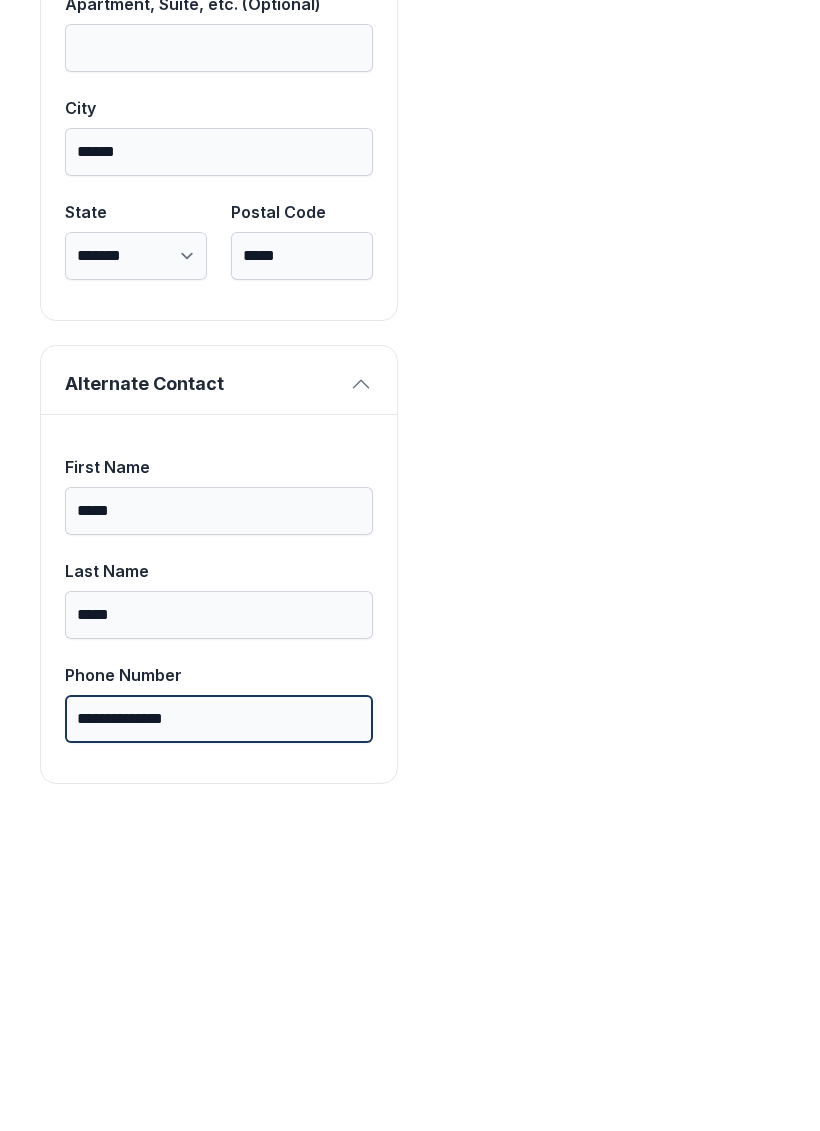 scroll, scrollTop: 1713, scrollLeft: 0, axis: vertical 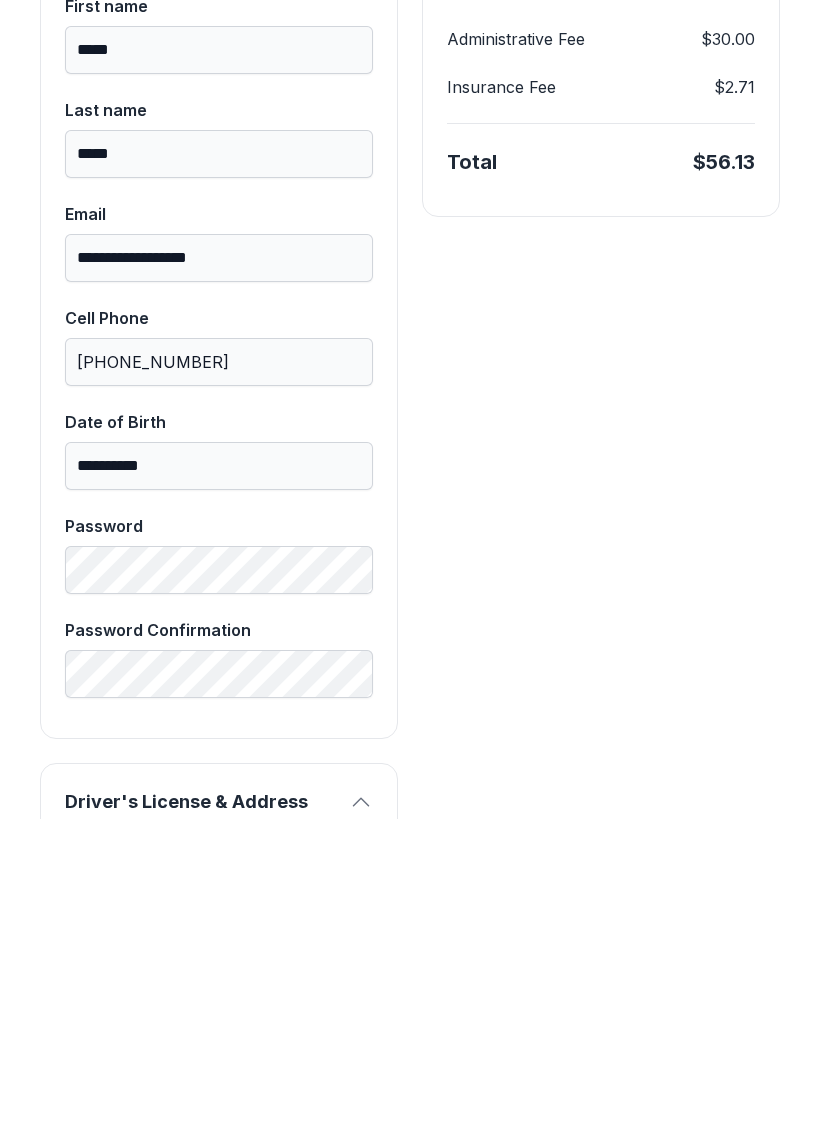 type on "**********" 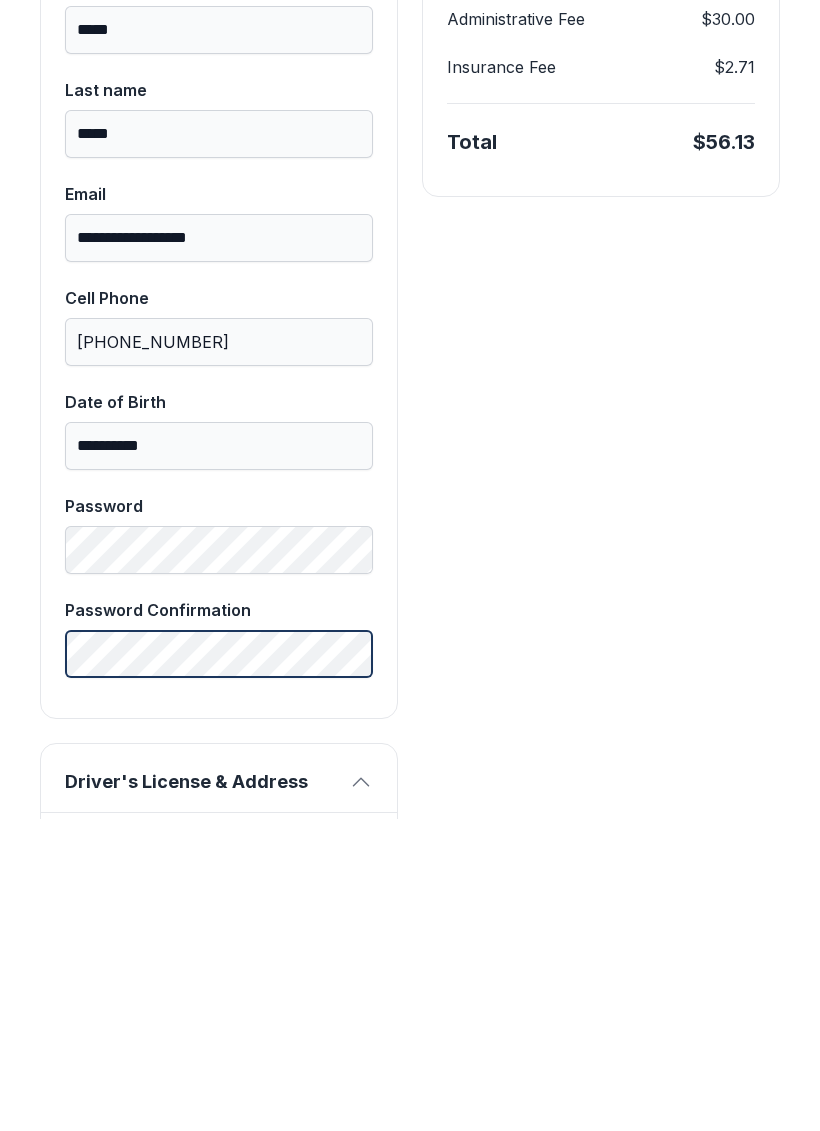 scroll, scrollTop: 467, scrollLeft: 0, axis: vertical 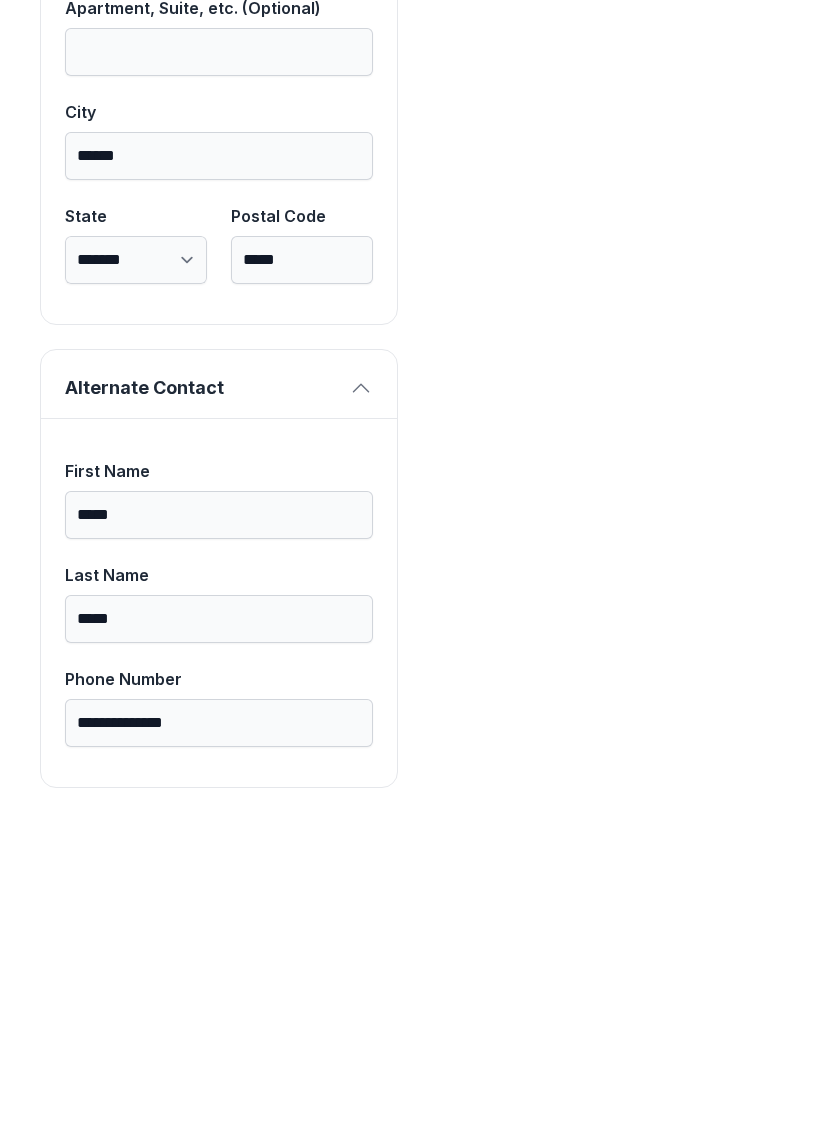 click on "Next" at bounding box center (721, 231) 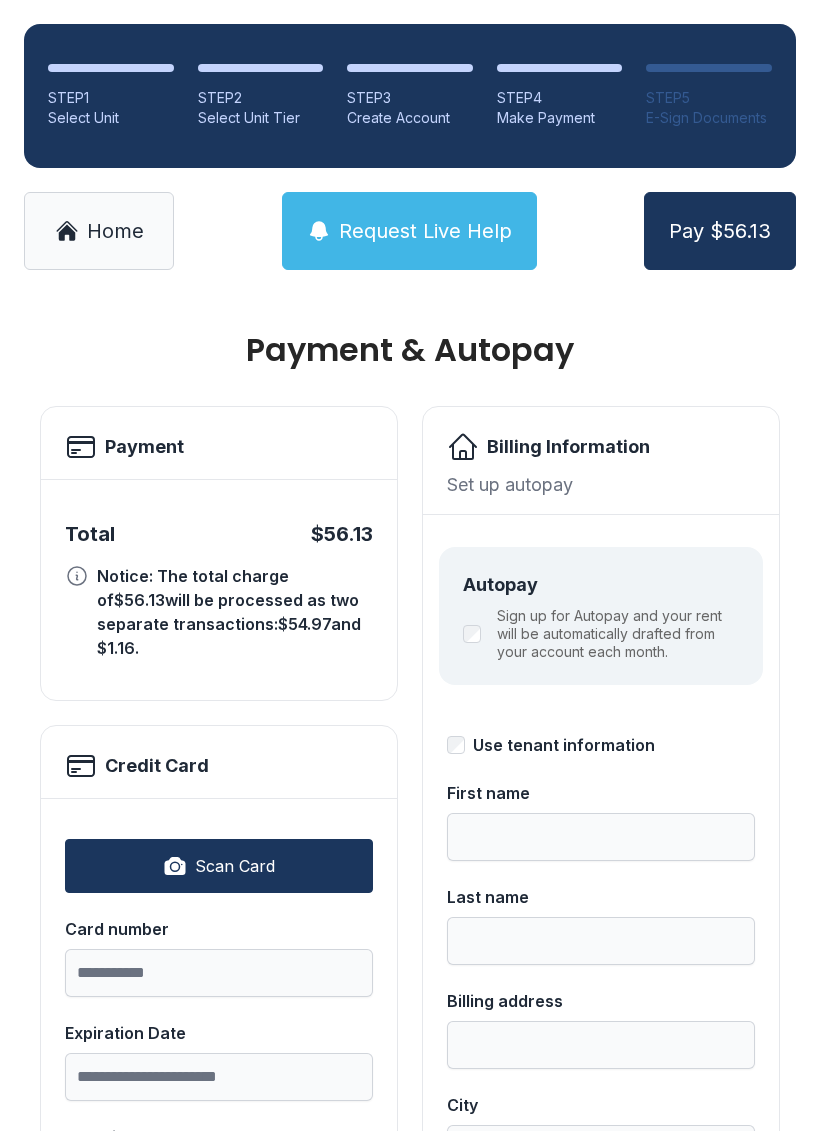 click on "Scan Card" at bounding box center [219, 866] 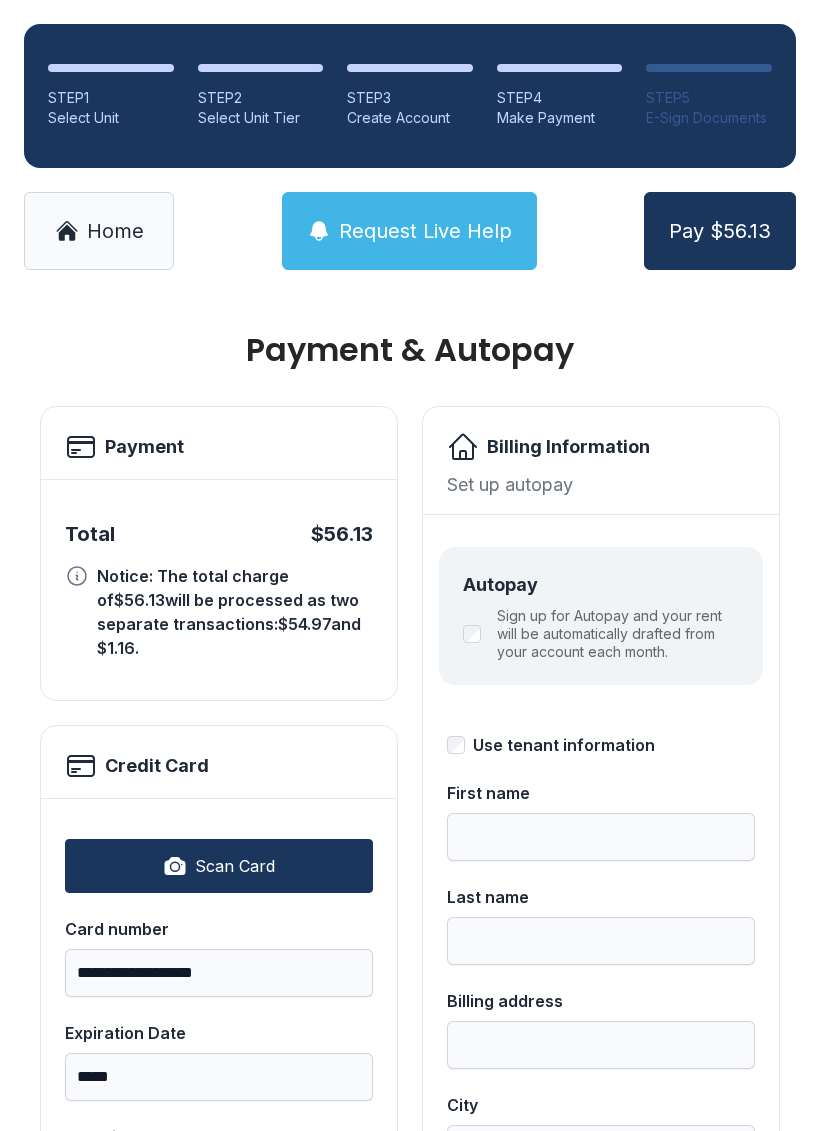 type on "**********" 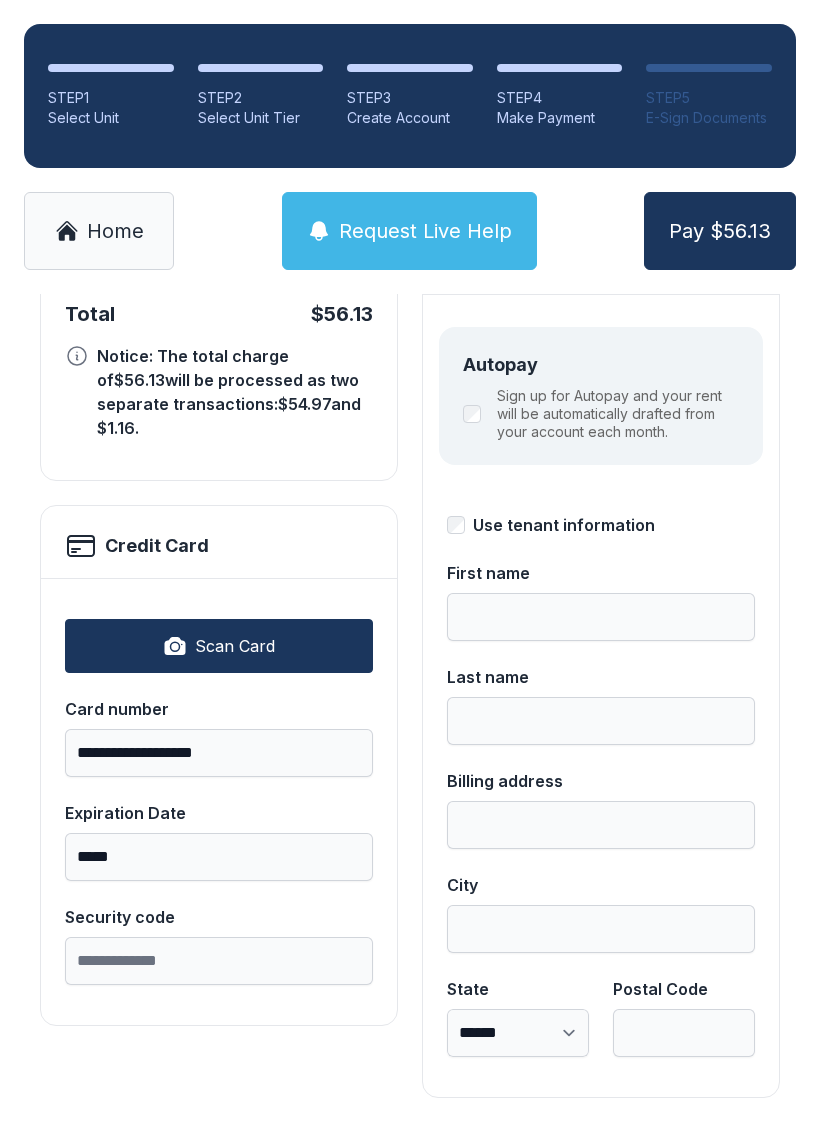 scroll, scrollTop: 218, scrollLeft: 0, axis: vertical 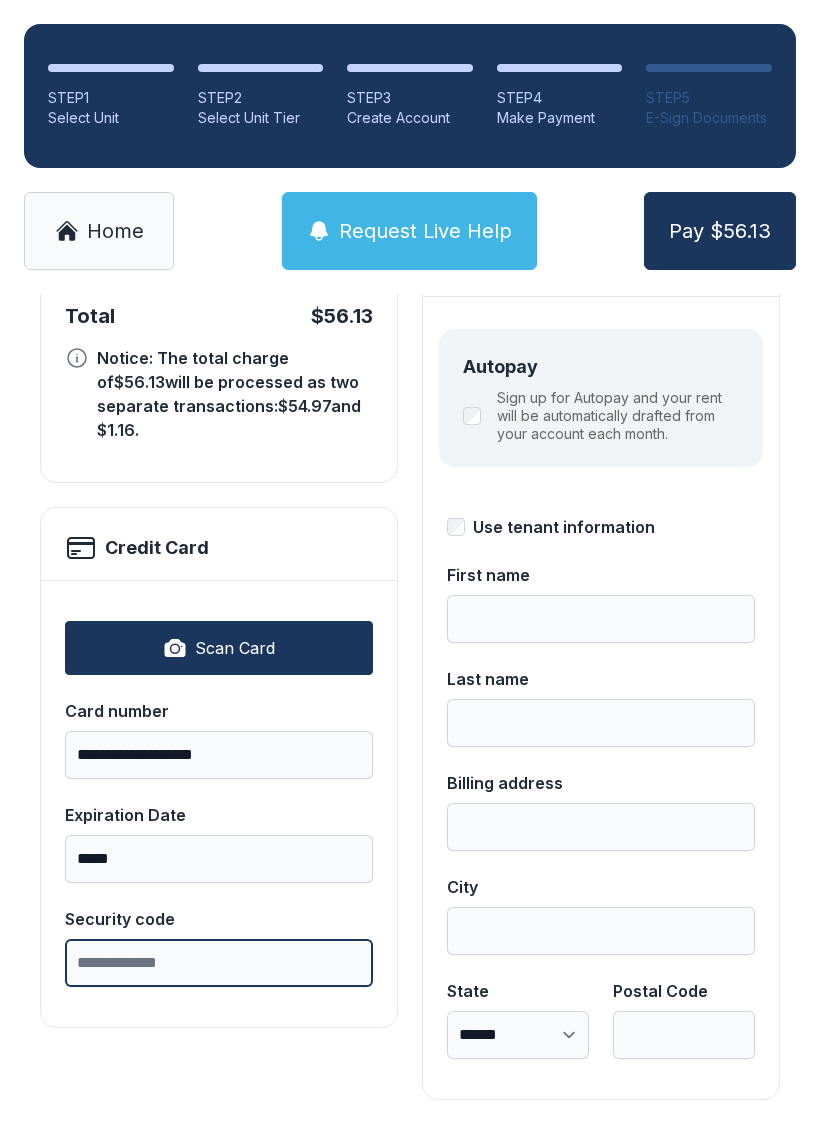 click on "Security code" at bounding box center [219, 963] 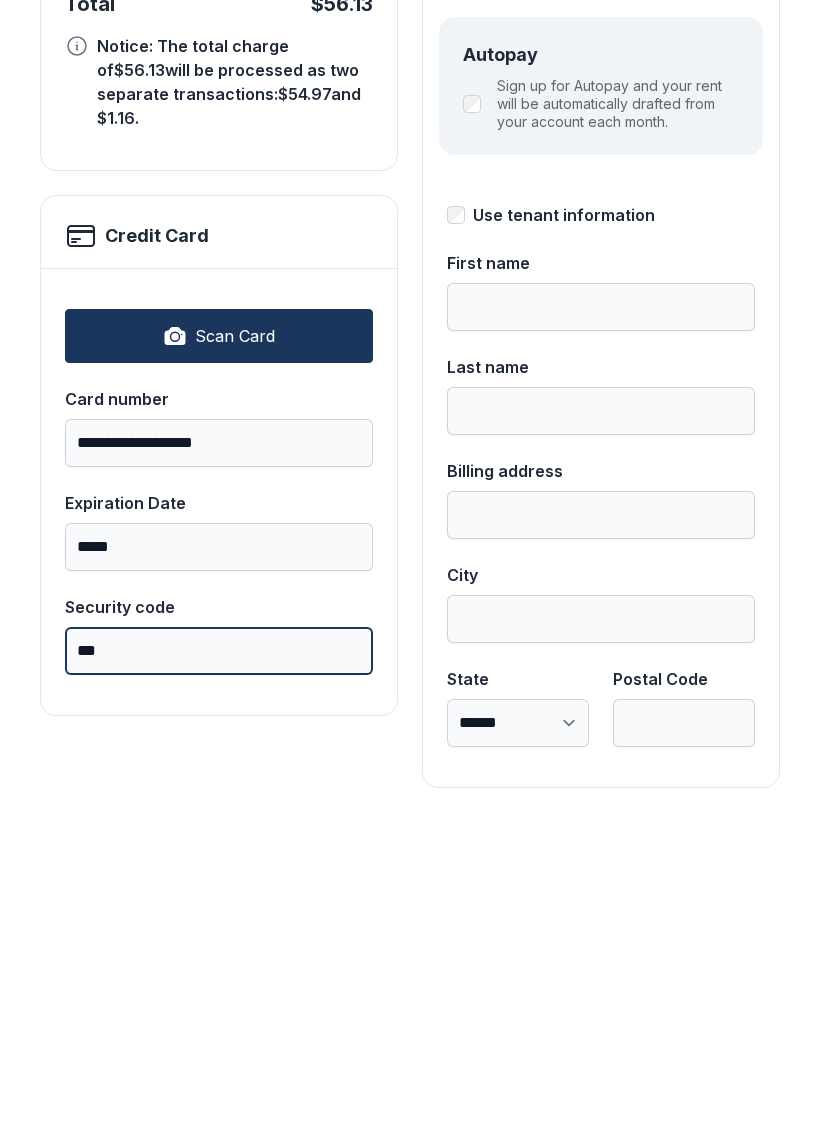 type on "***" 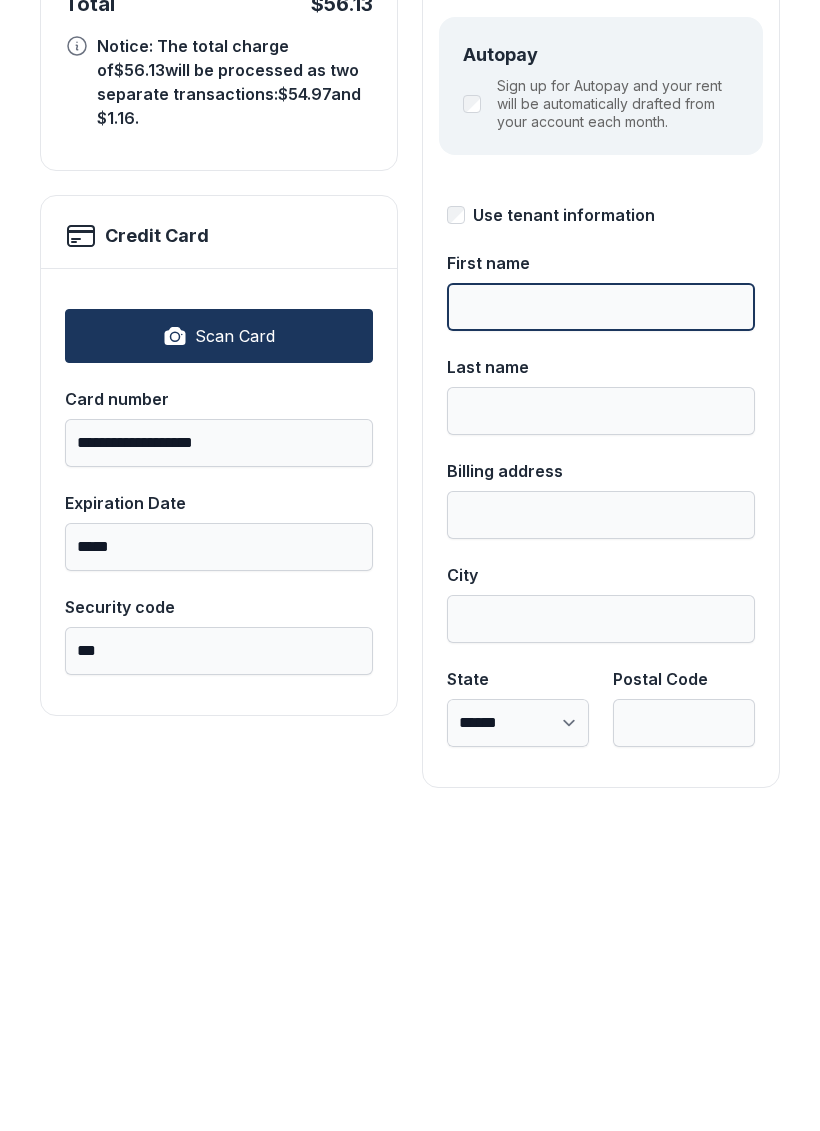 click on "First name" at bounding box center (601, 619) 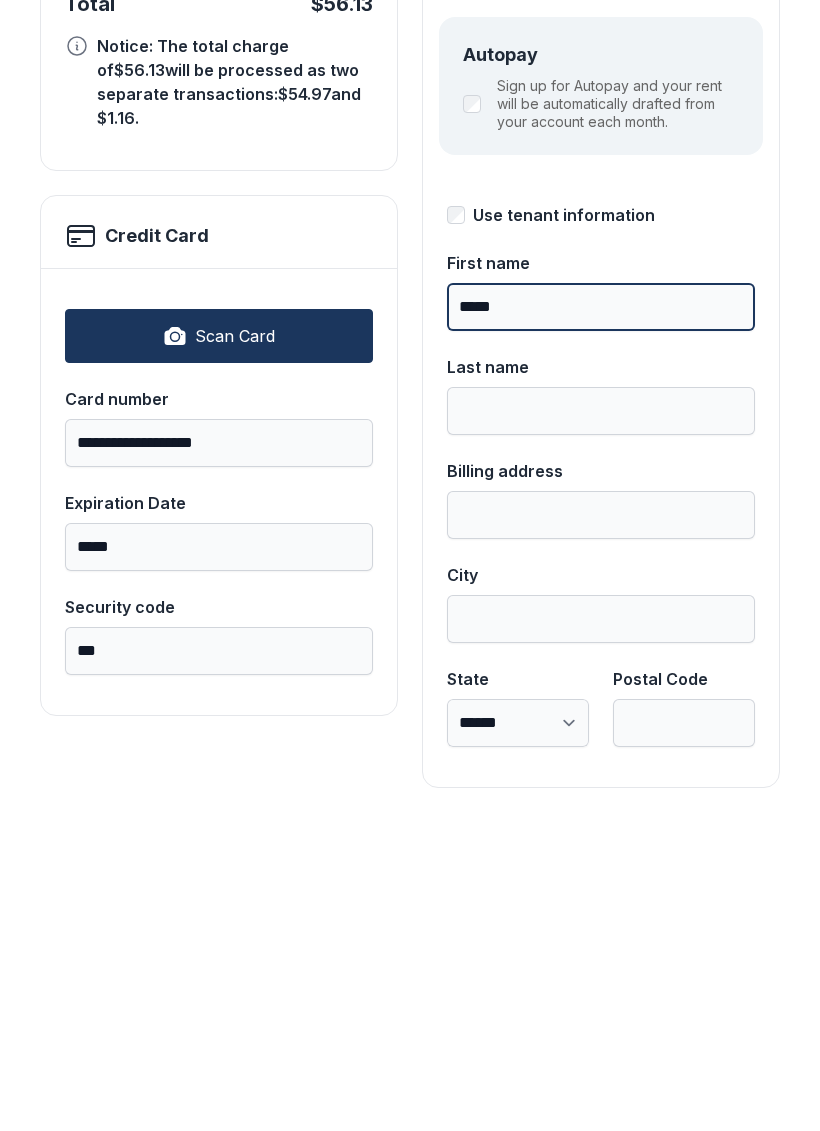 type on "*****" 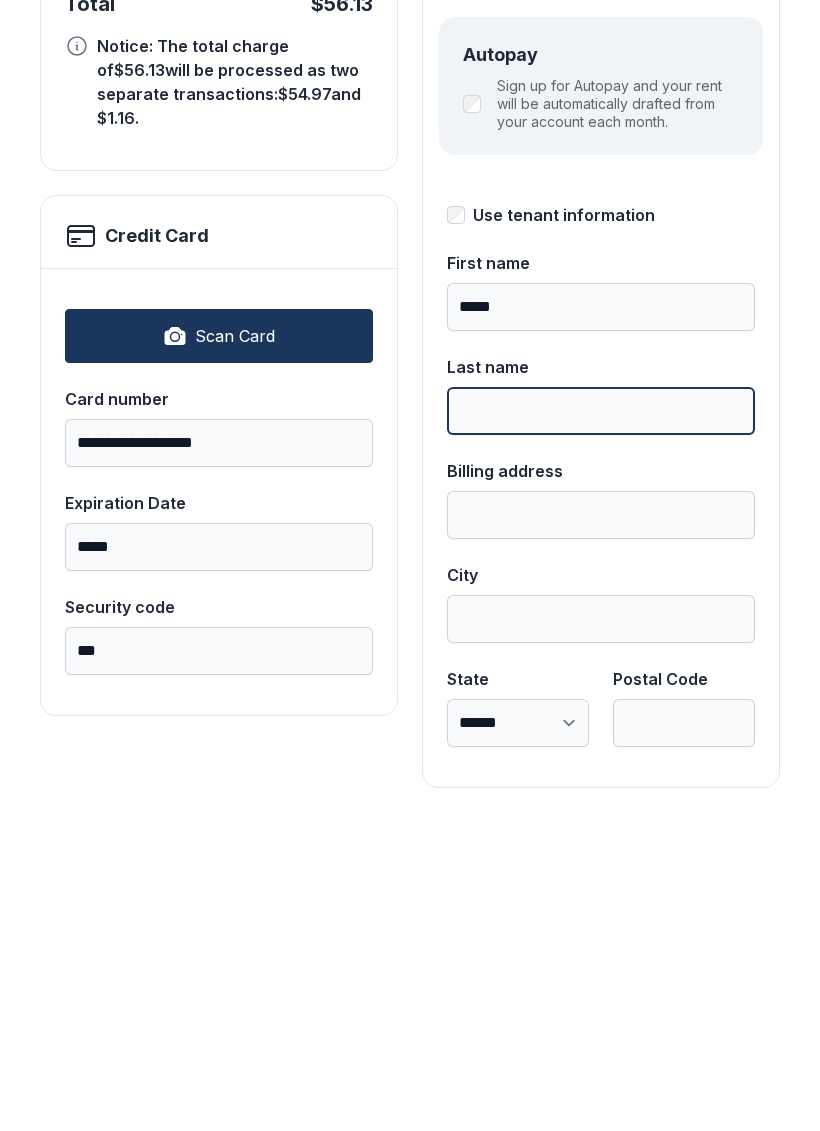 click on "Last name" at bounding box center [601, 723] 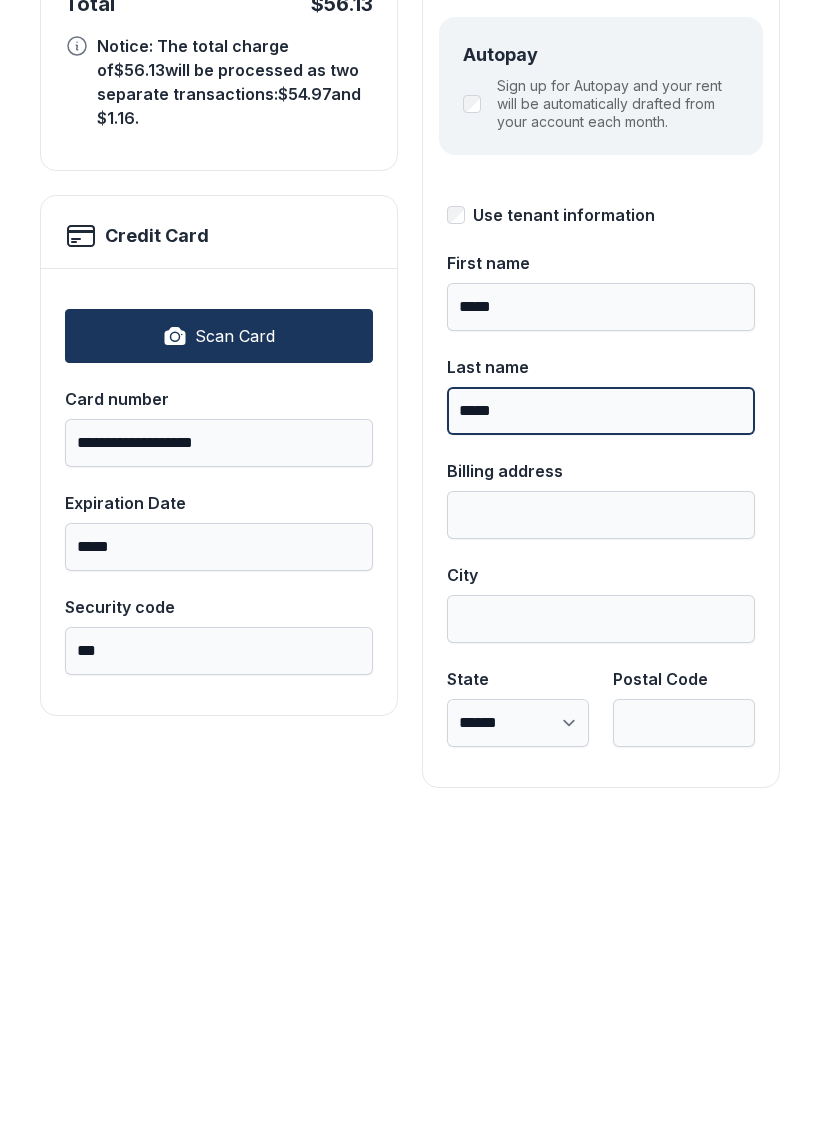 type on "*****" 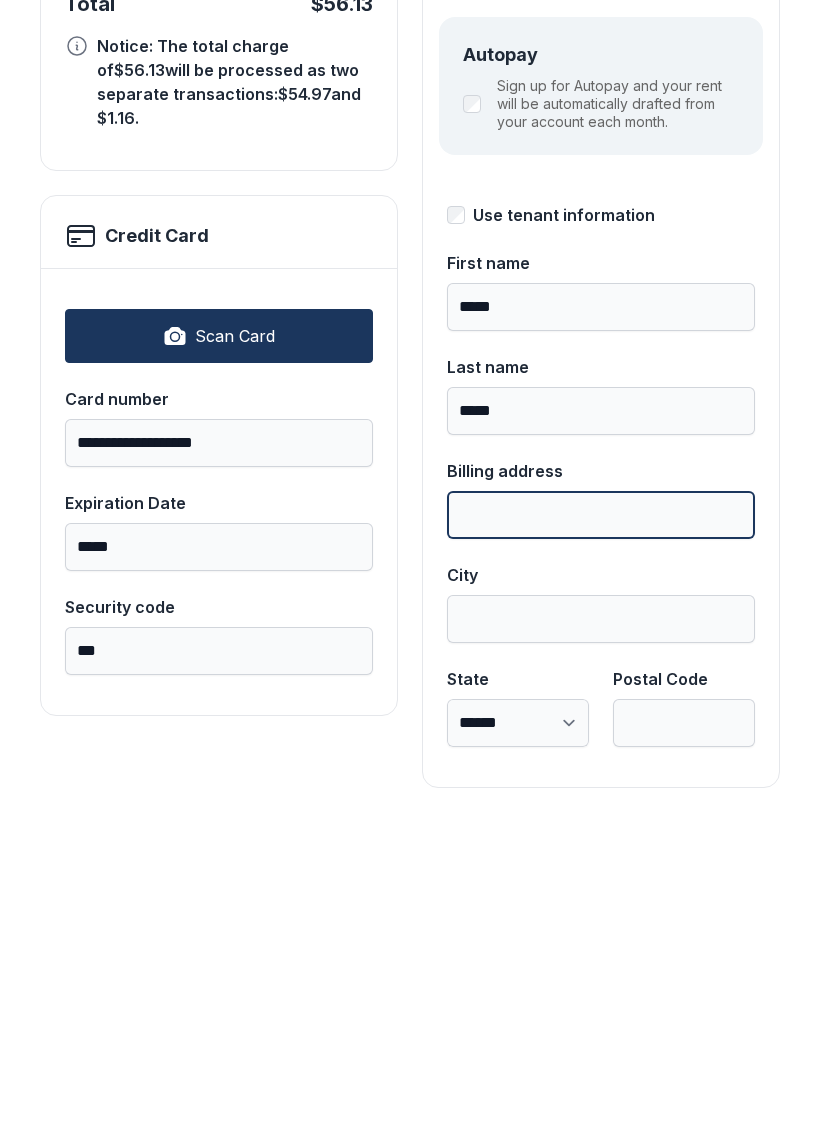 click on "Billing address" at bounding box center (601, 827) 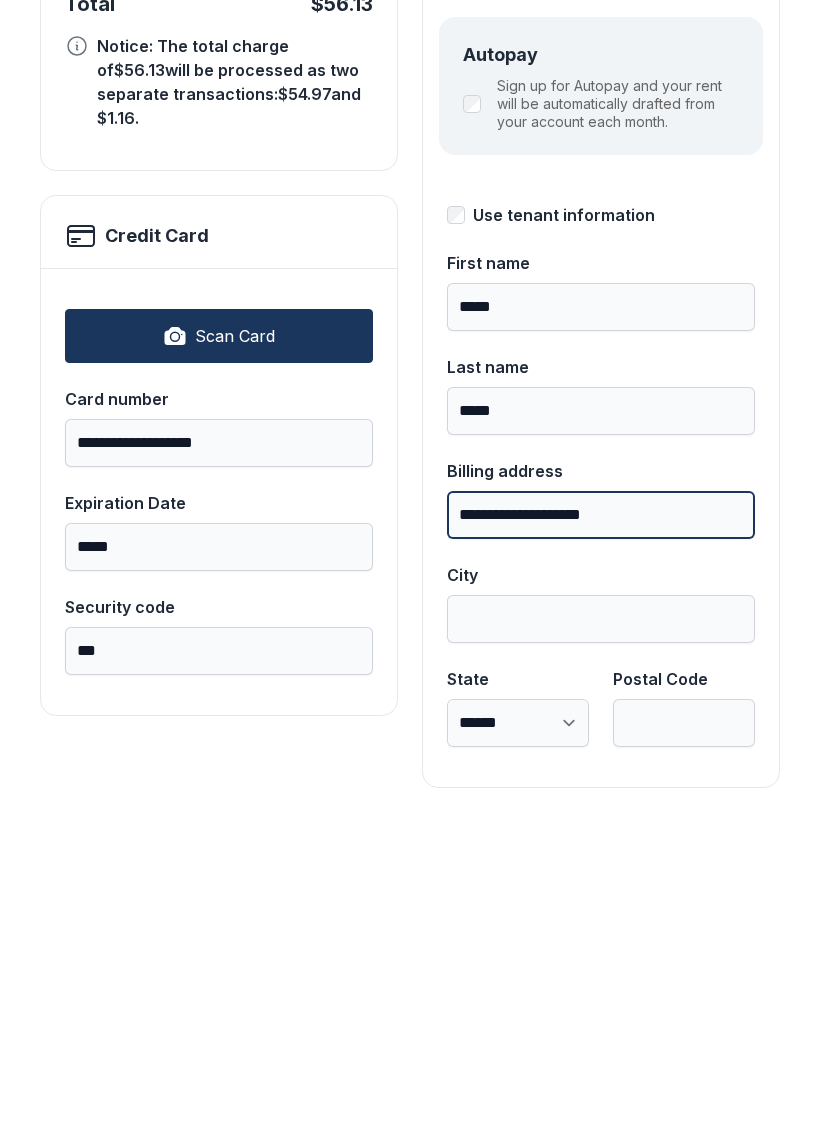type on "**********" 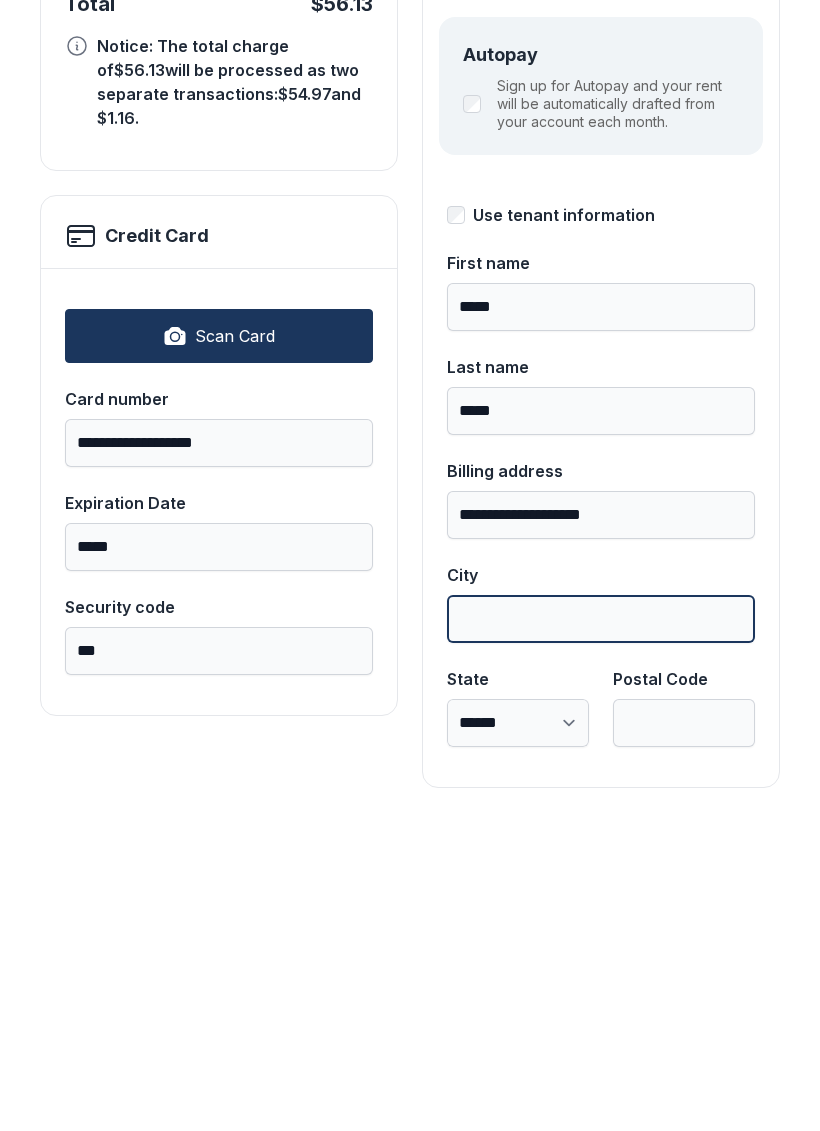 click on "City" at bounding box center (601, 931) 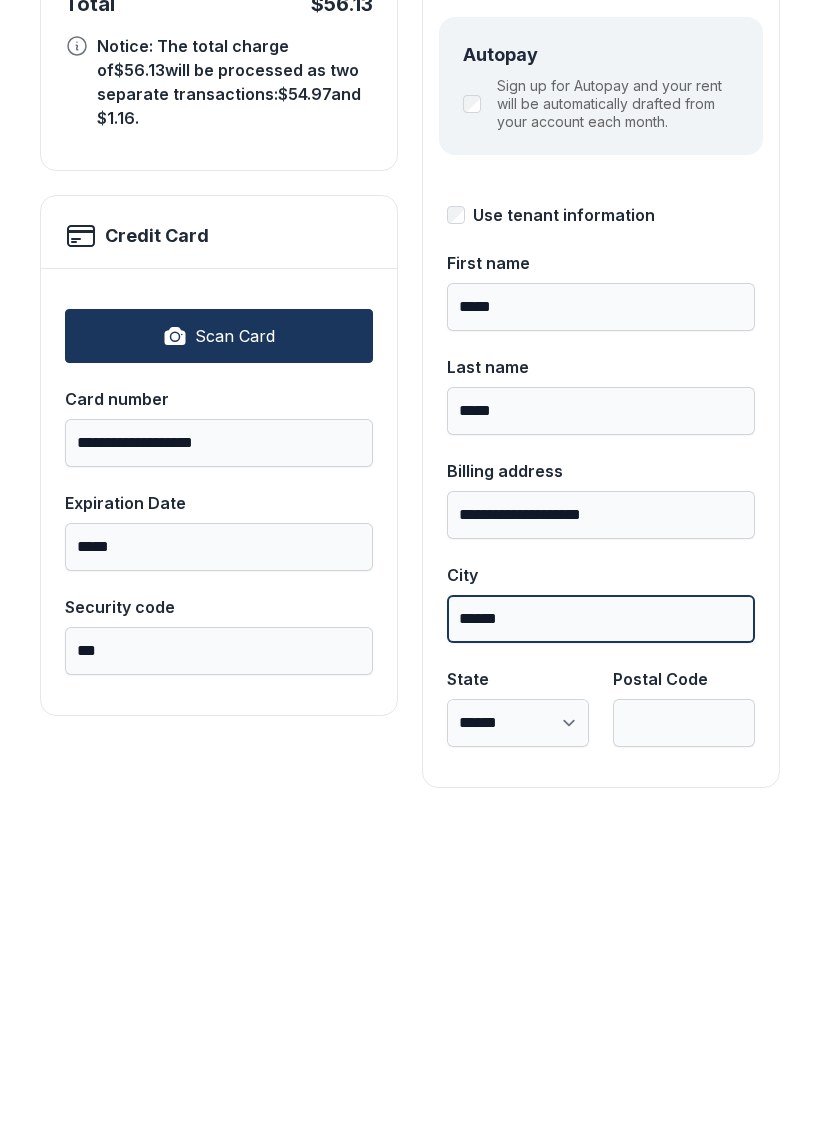 type on "******" 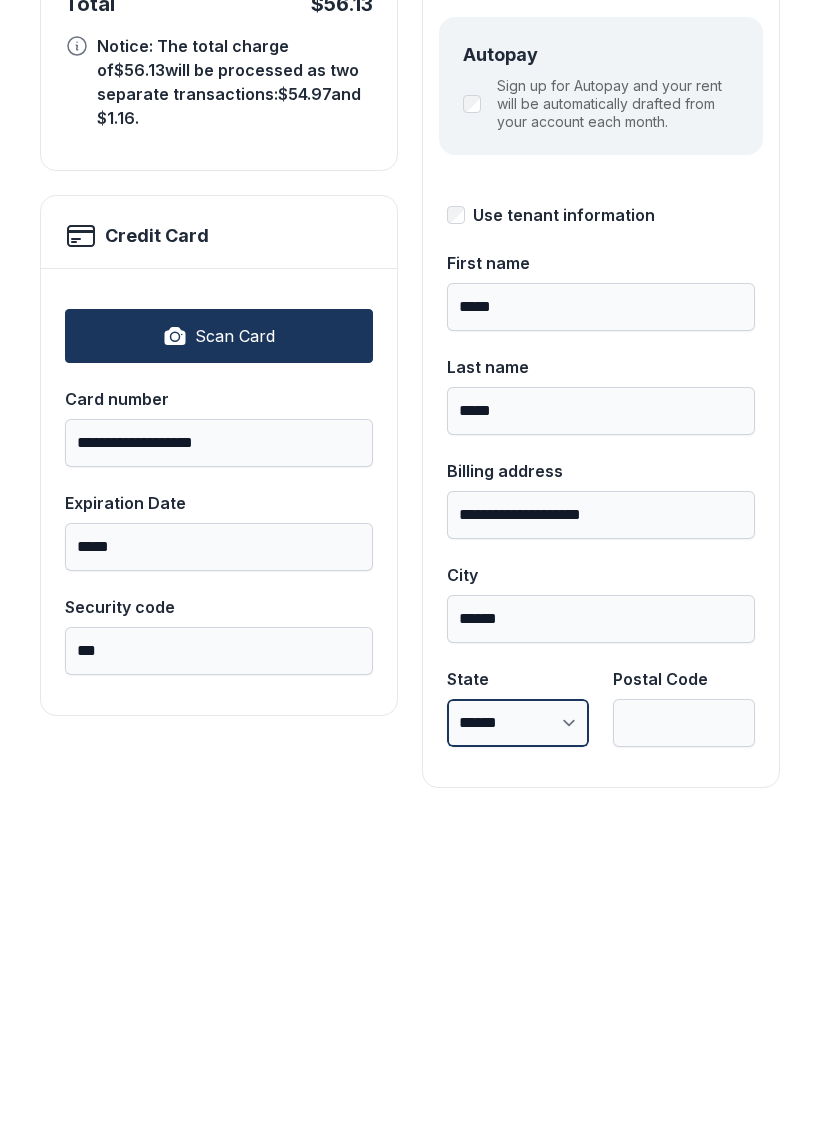 click on "**********" at bounding box center (518, 1035) 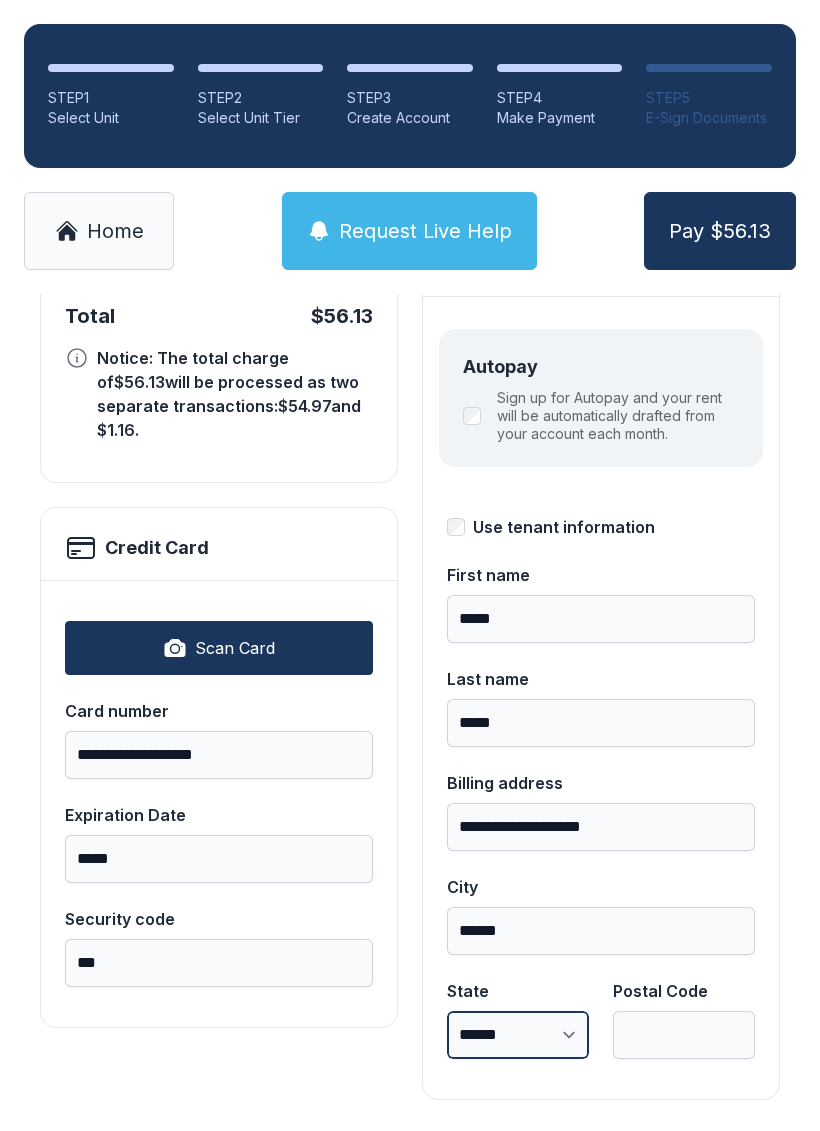 select on "**" 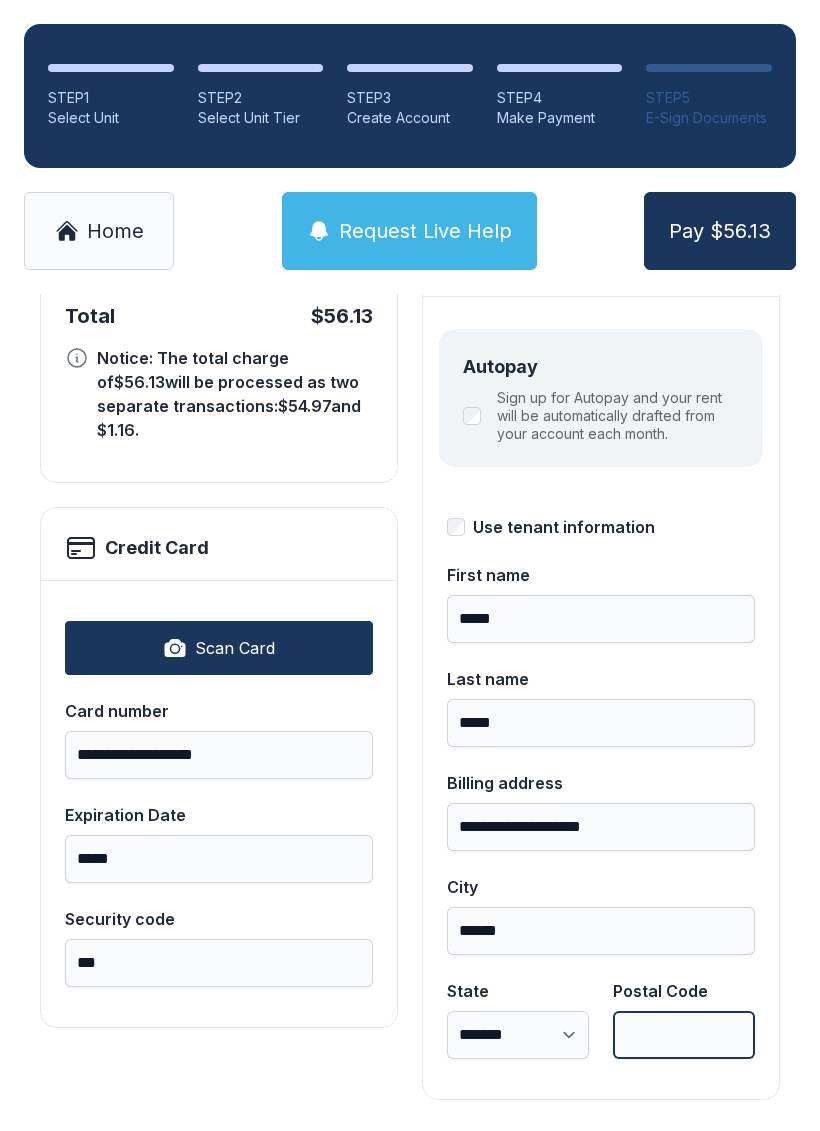 click on "Postal Code" at bounding box center (684, 1035) 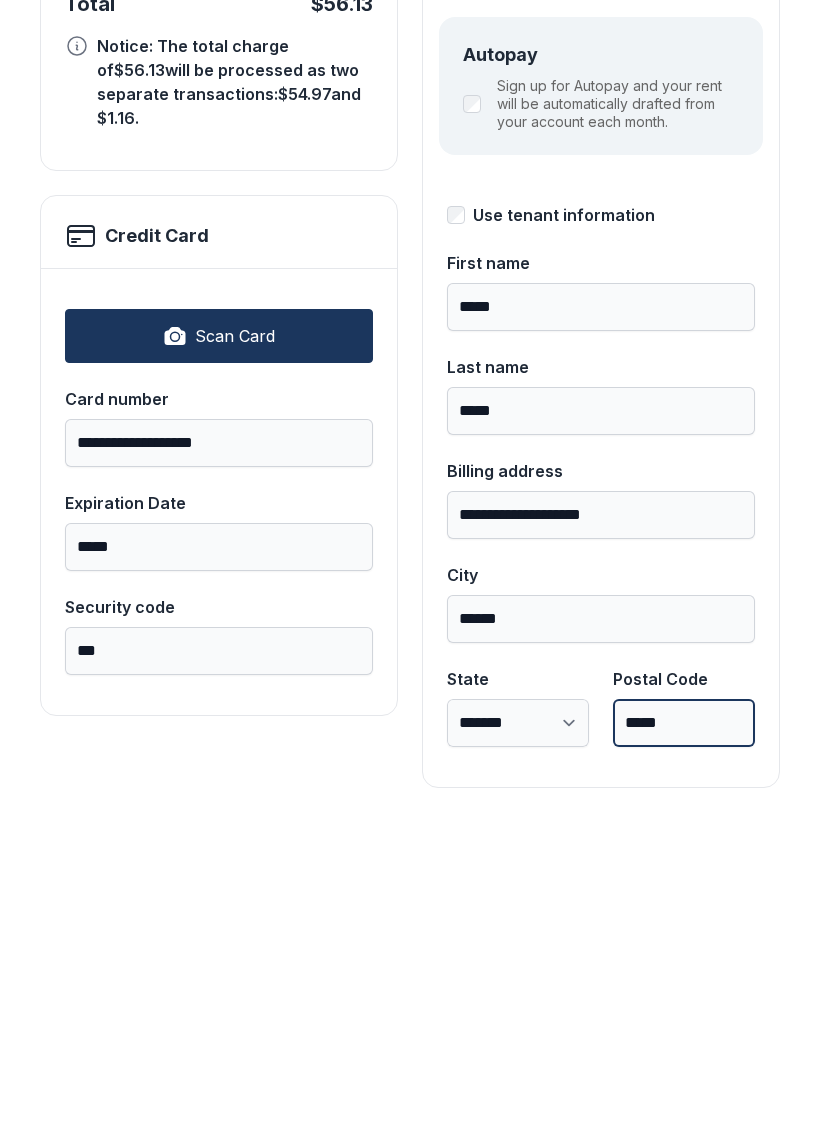 type on "*****" 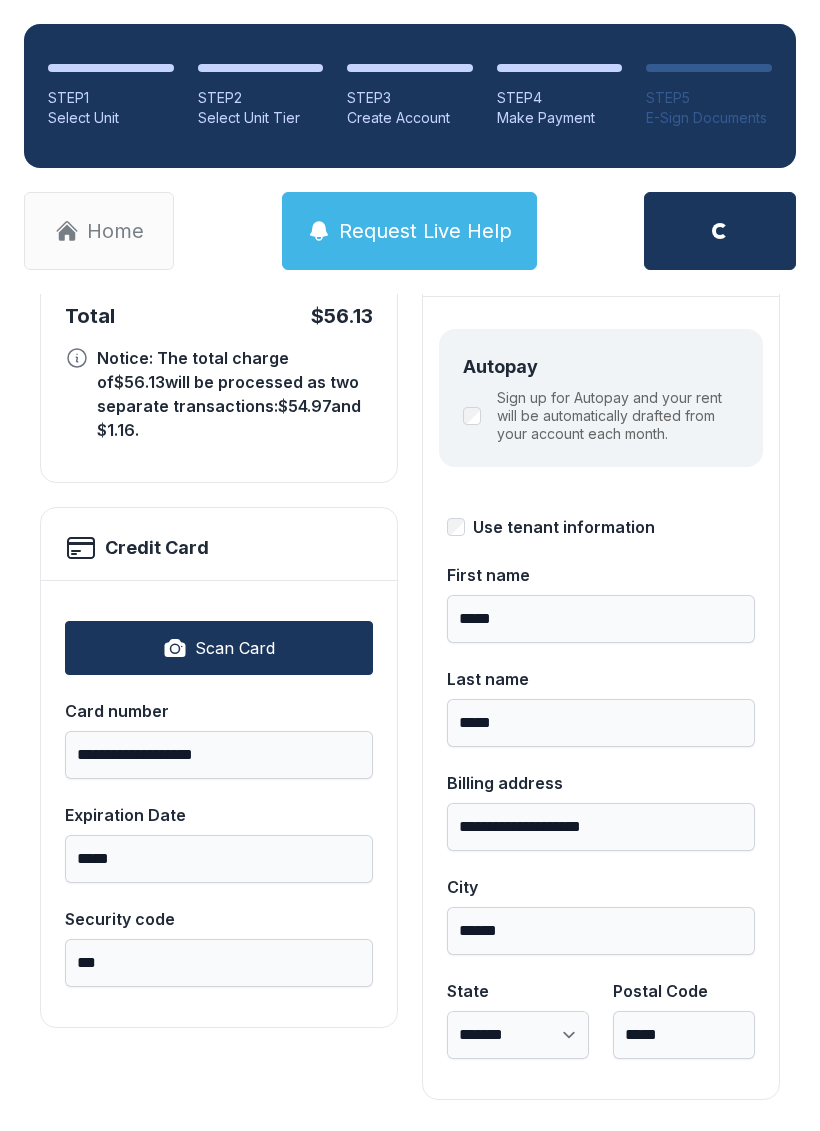 click on "Request Live Help" at bounding box center (425, 231) 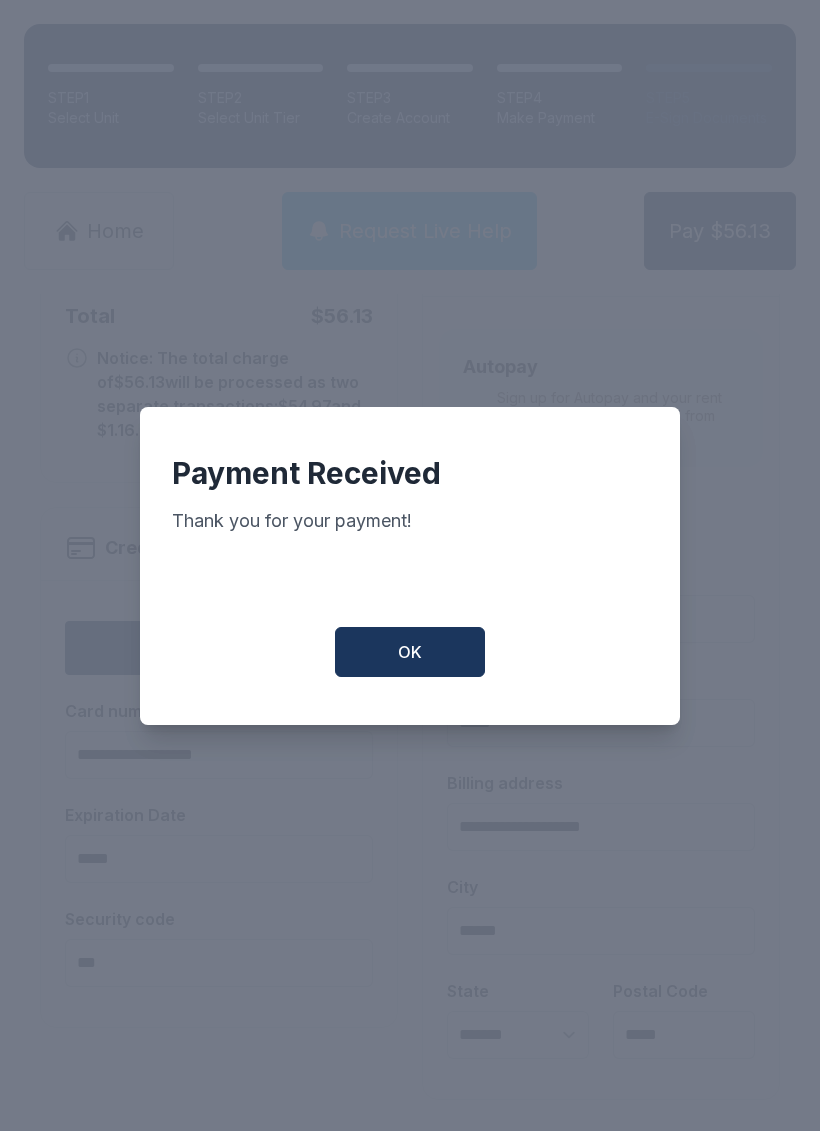 click on "OK" at bounding box center [410, 652] 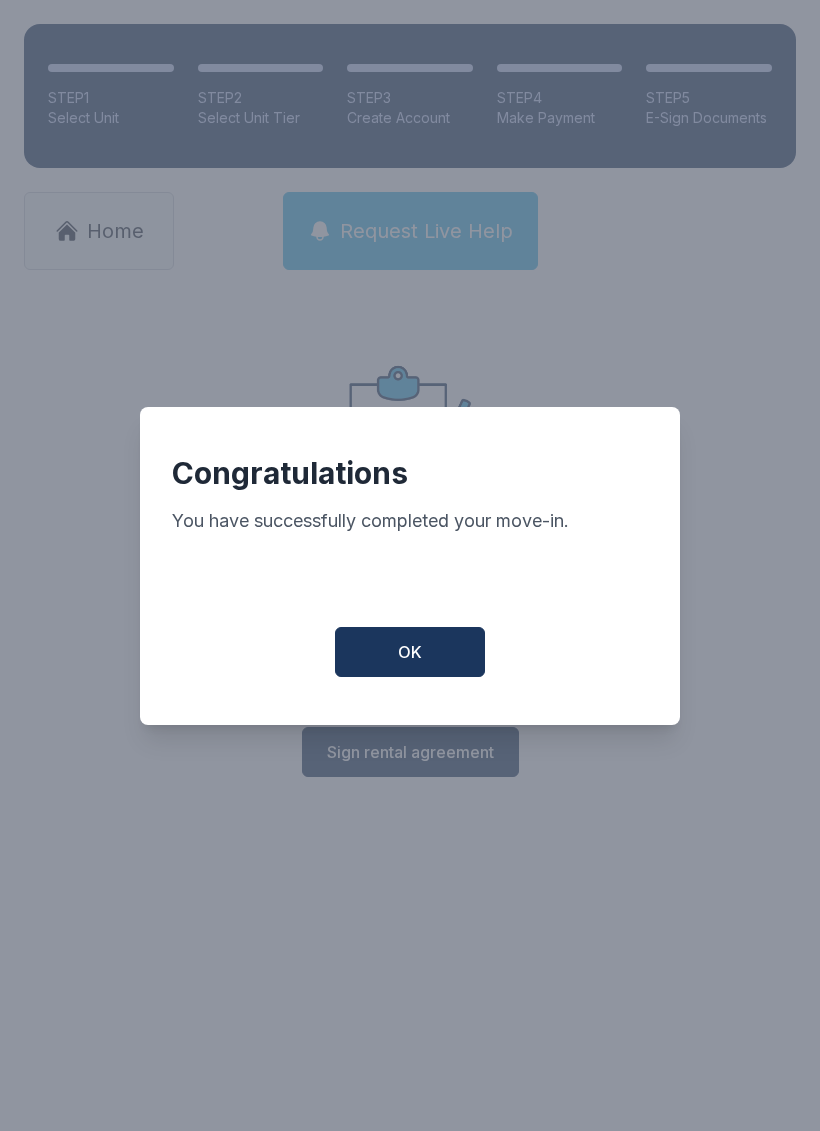 click on "OK" at bounding box center [410, 652] 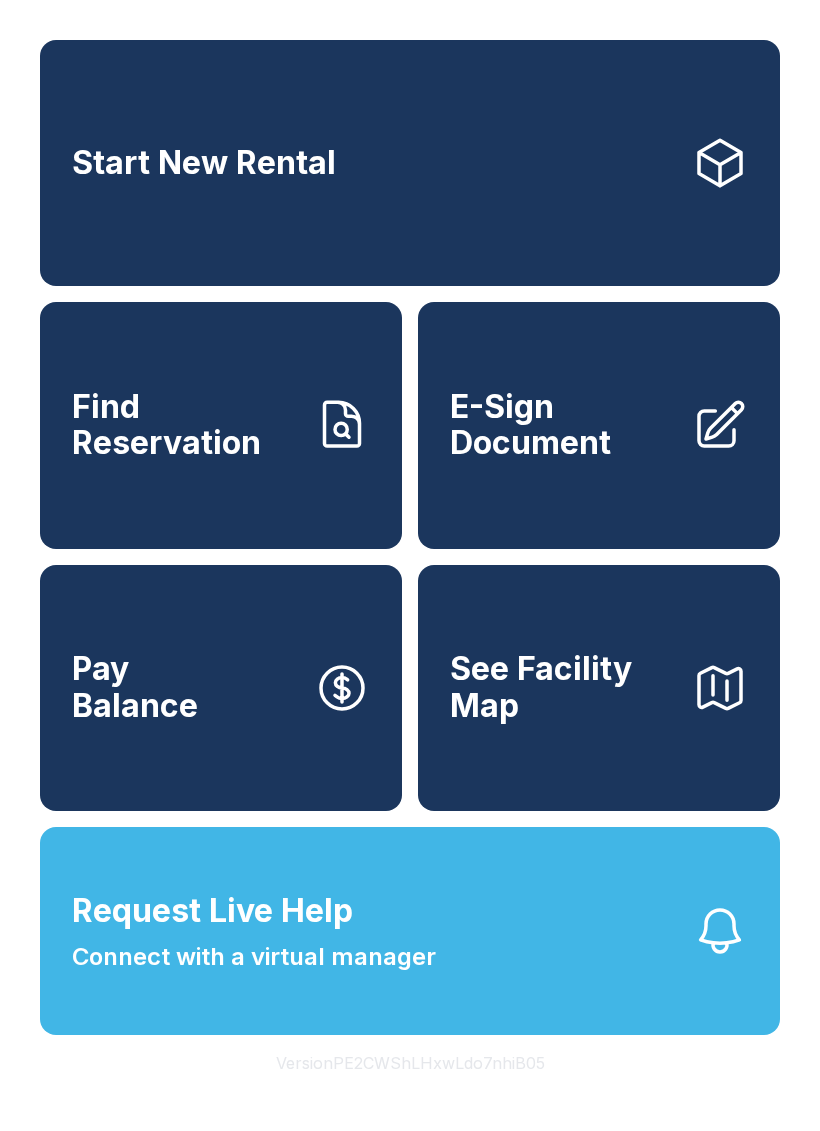 click on "See Facility Map" at bounding box center (563, 687) 